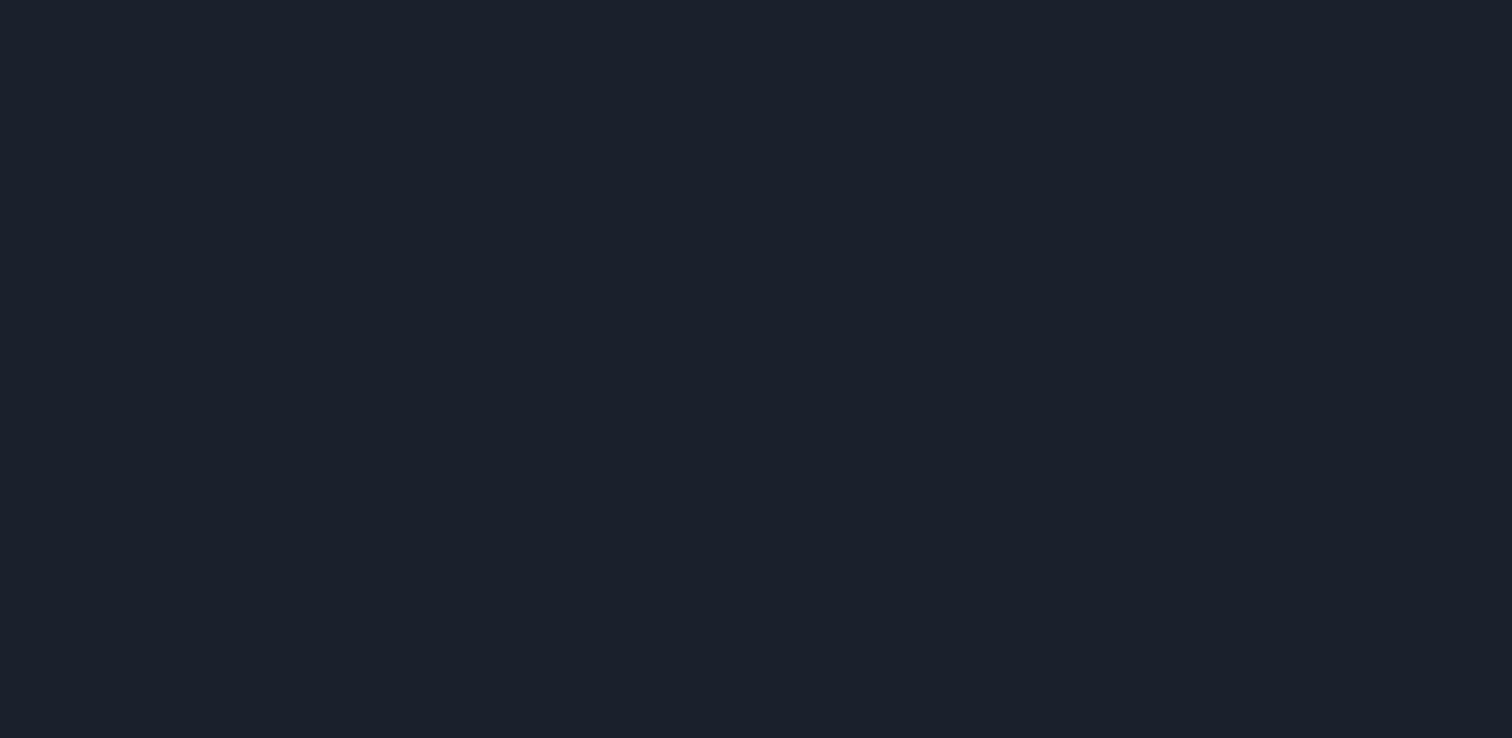 scroll, scrollTop: 0, scrollLeft: 0, axis: both 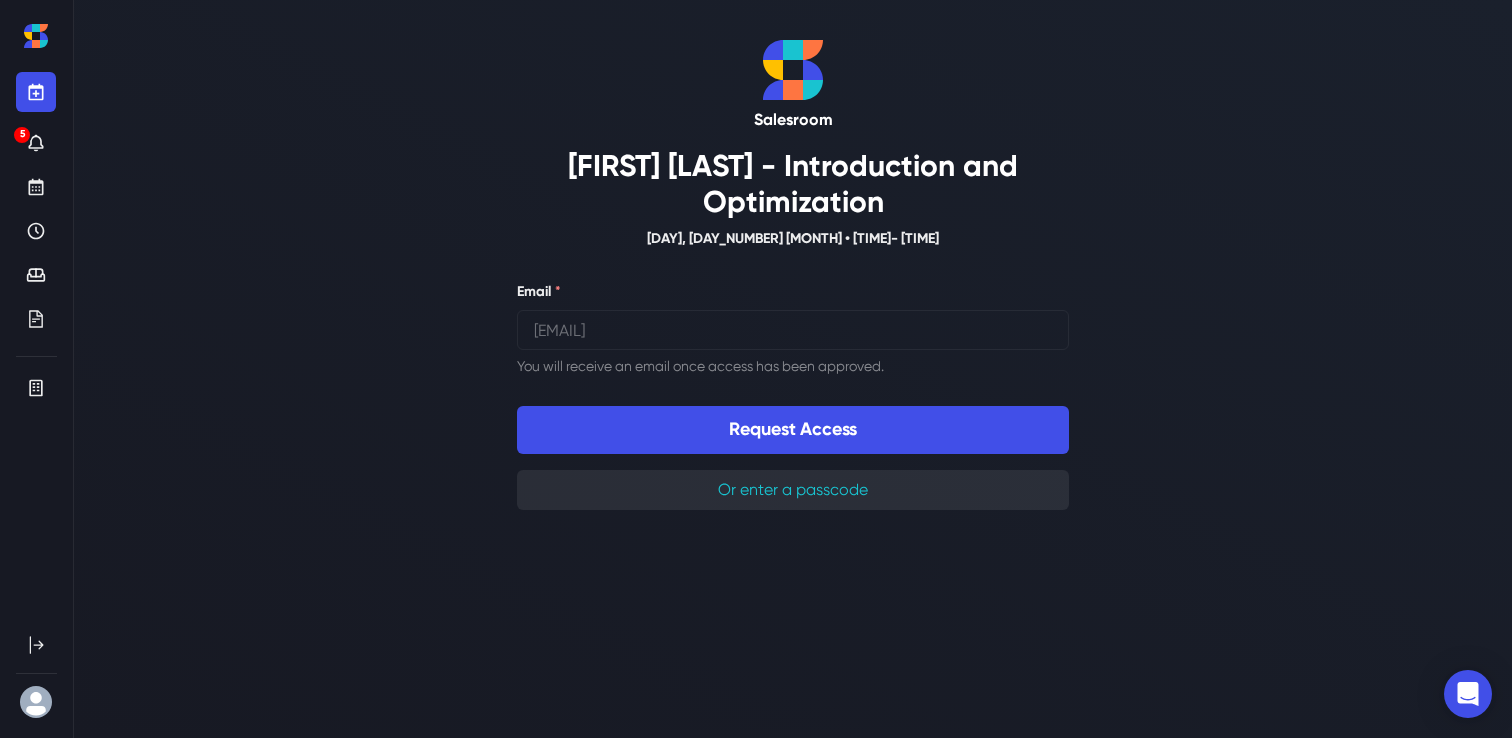 click on "Or enter a passcode" at bounding box center (793, 490) 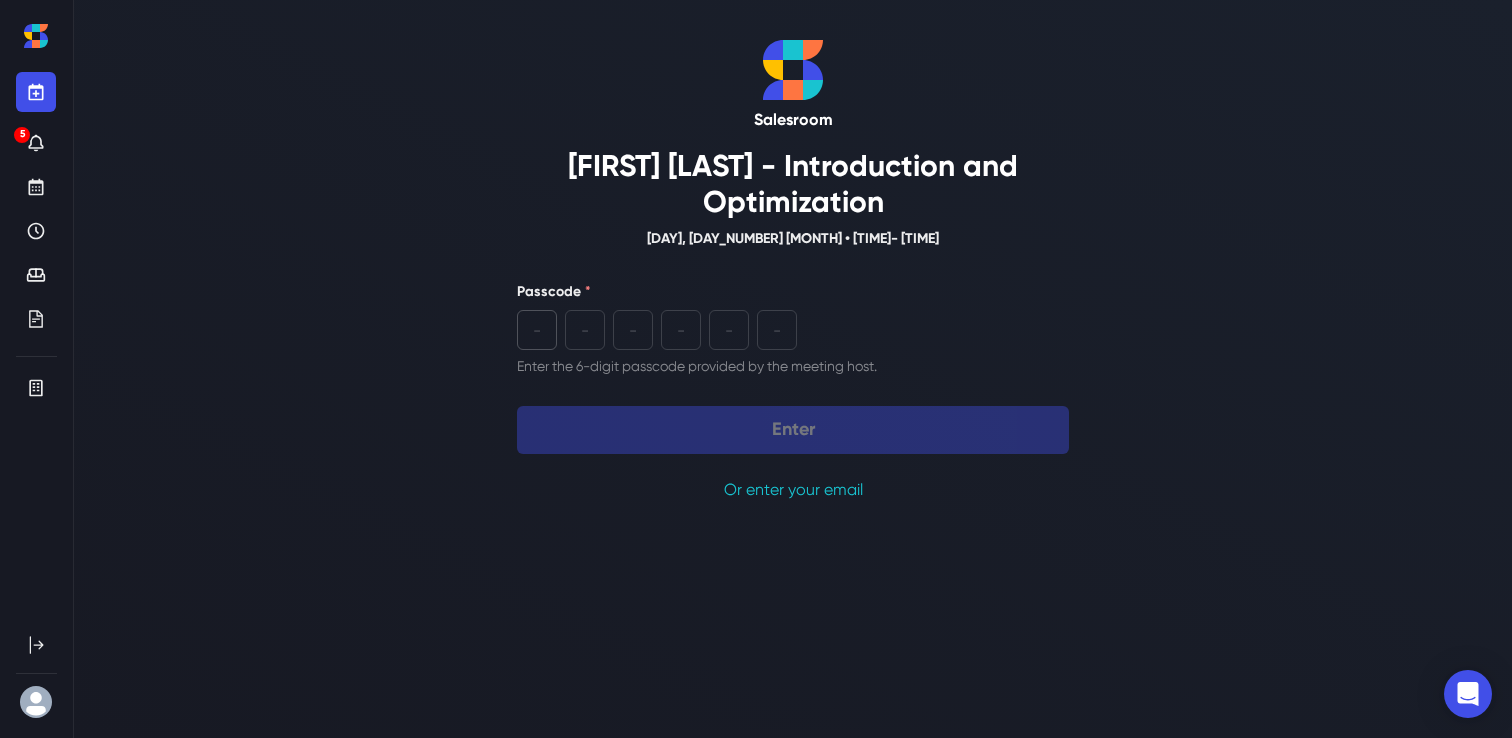 click at bounding box center (537, 330) 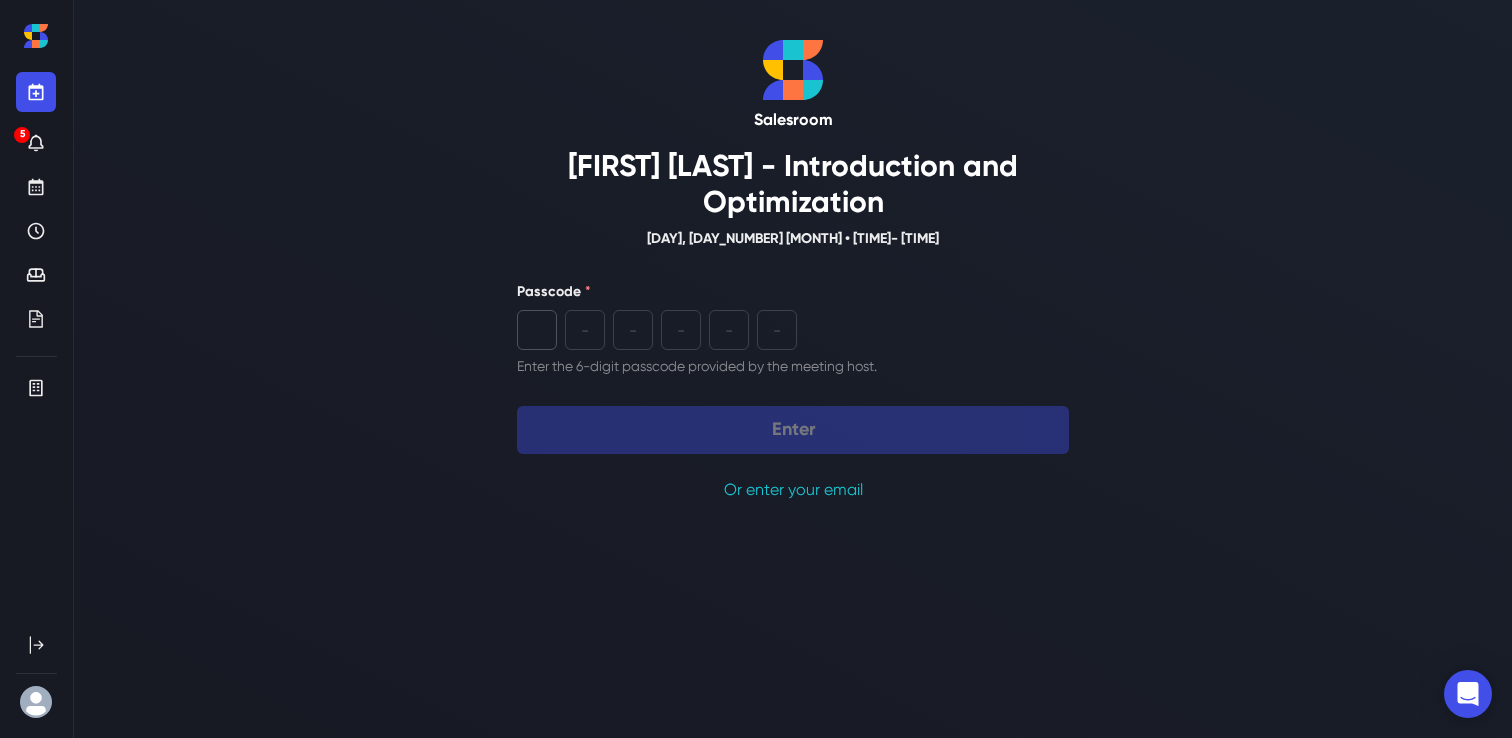 paste on "1" 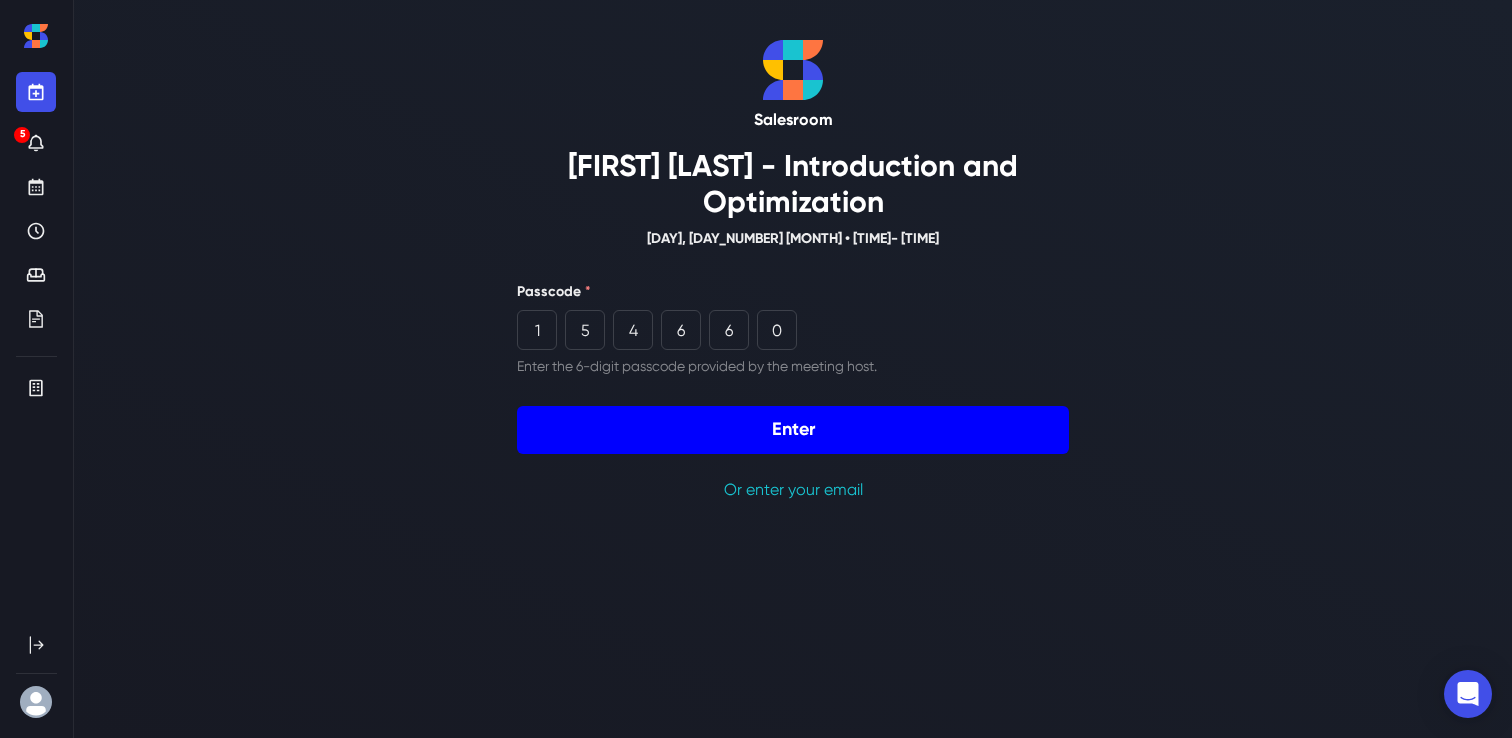 type on "1" 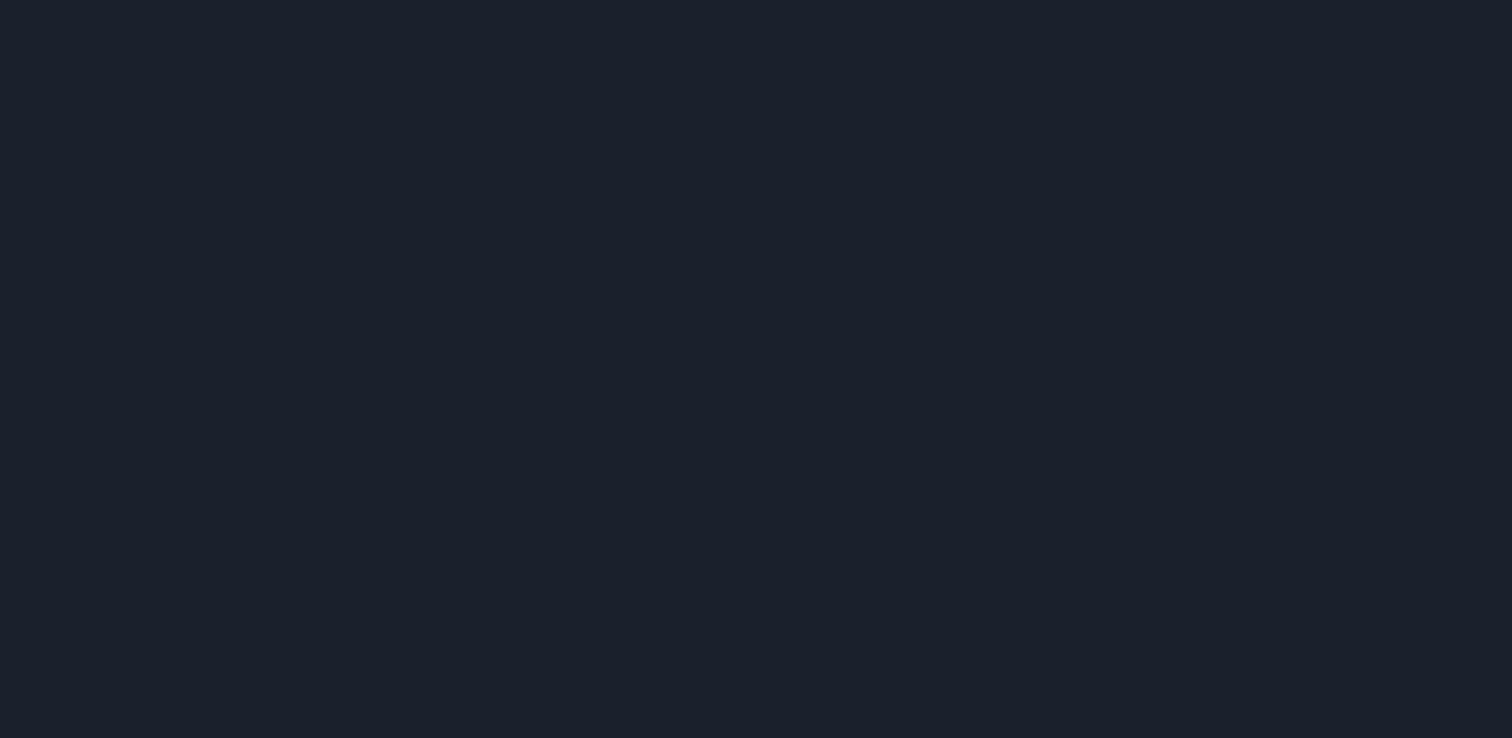 scroll, scrollTop: 0, scrollLeft: 0, axis: both 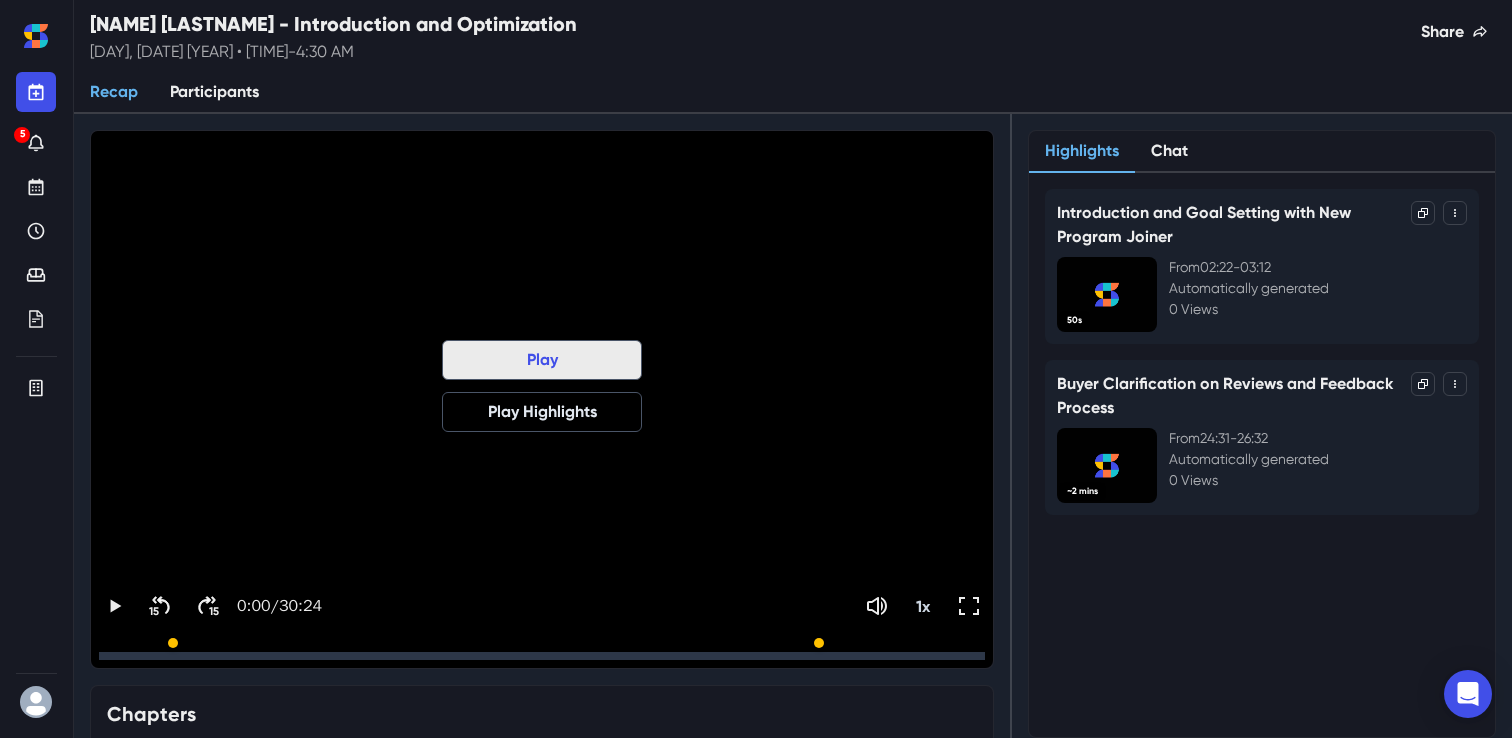 click on "Play" at bounding box center [542, 360] 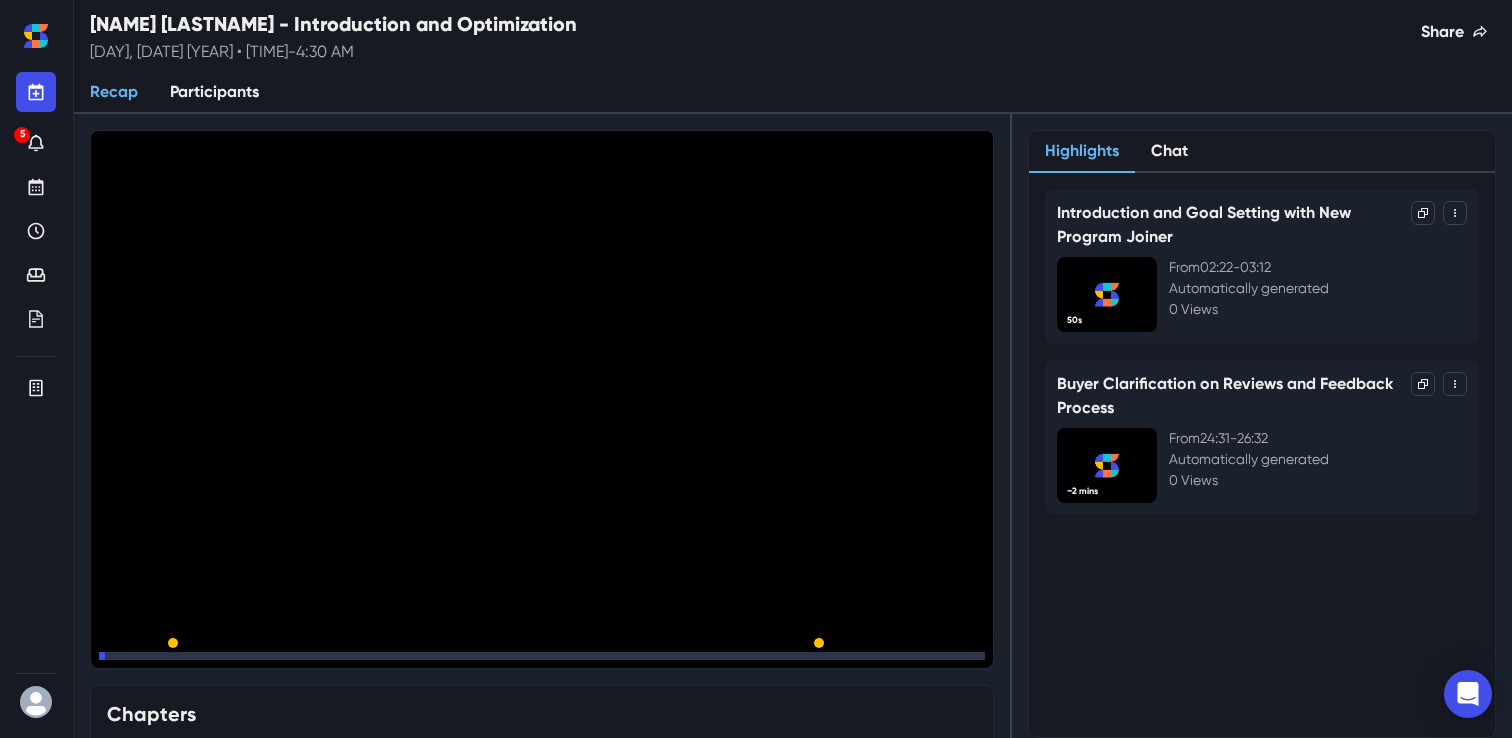 click 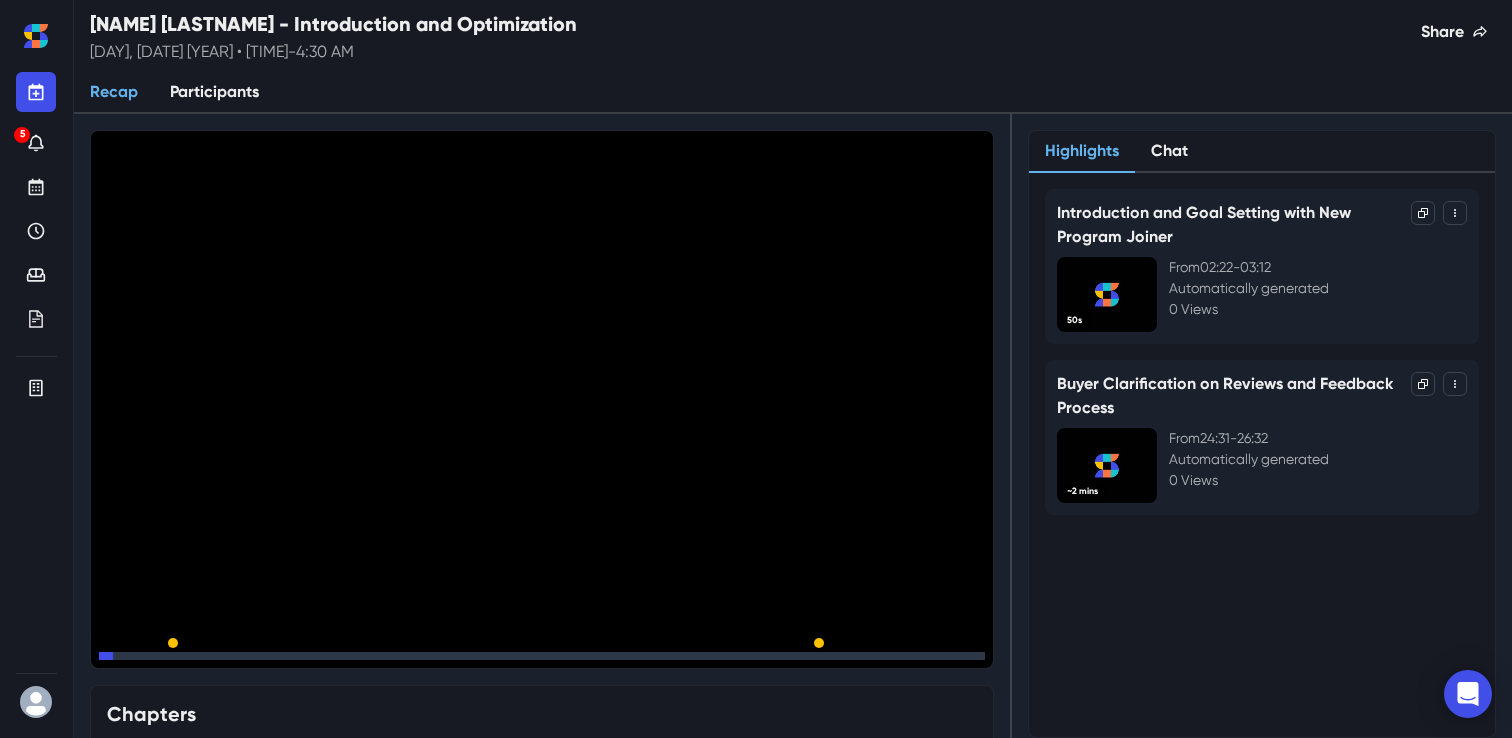 click on "15" at bounding box center [214, 671] 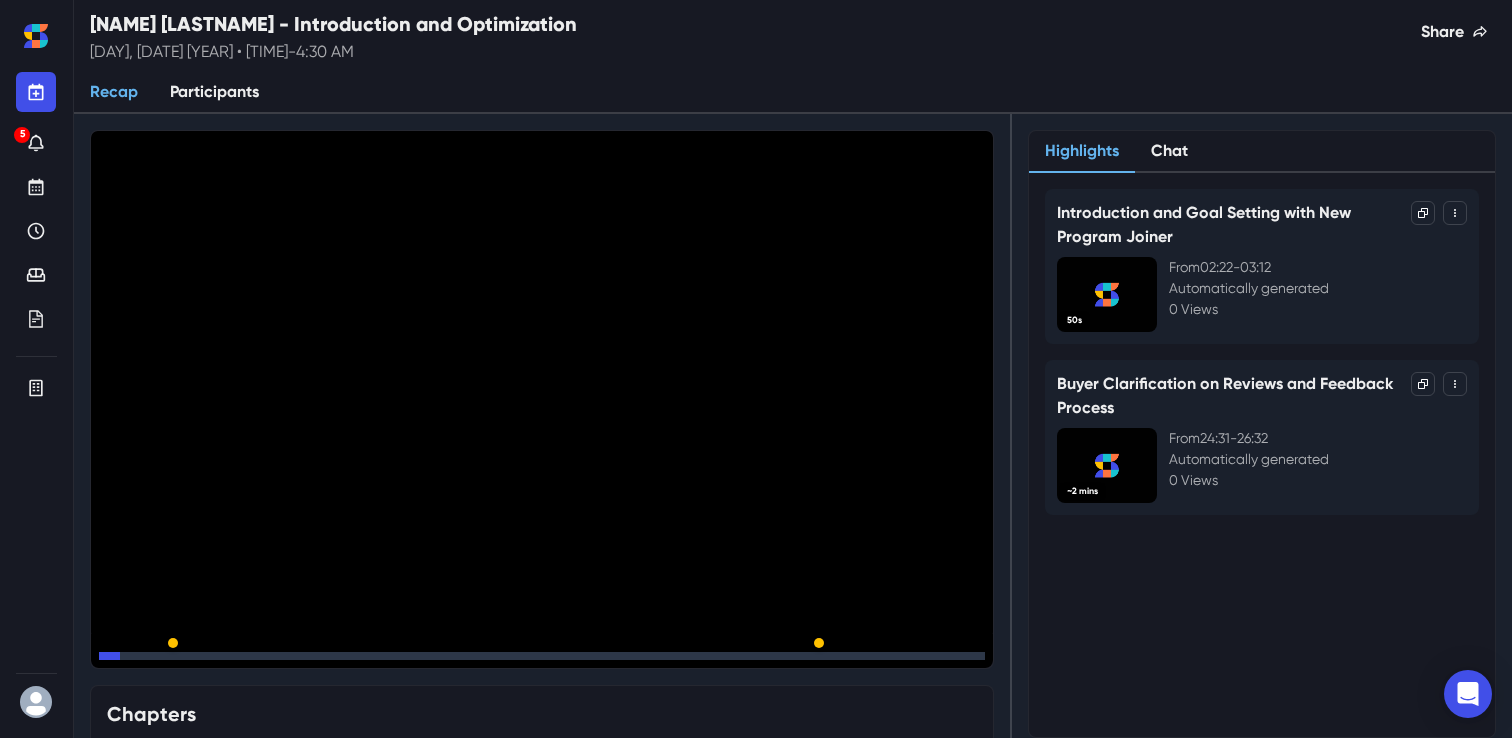 click on "15" at bounding box center (214, 671) 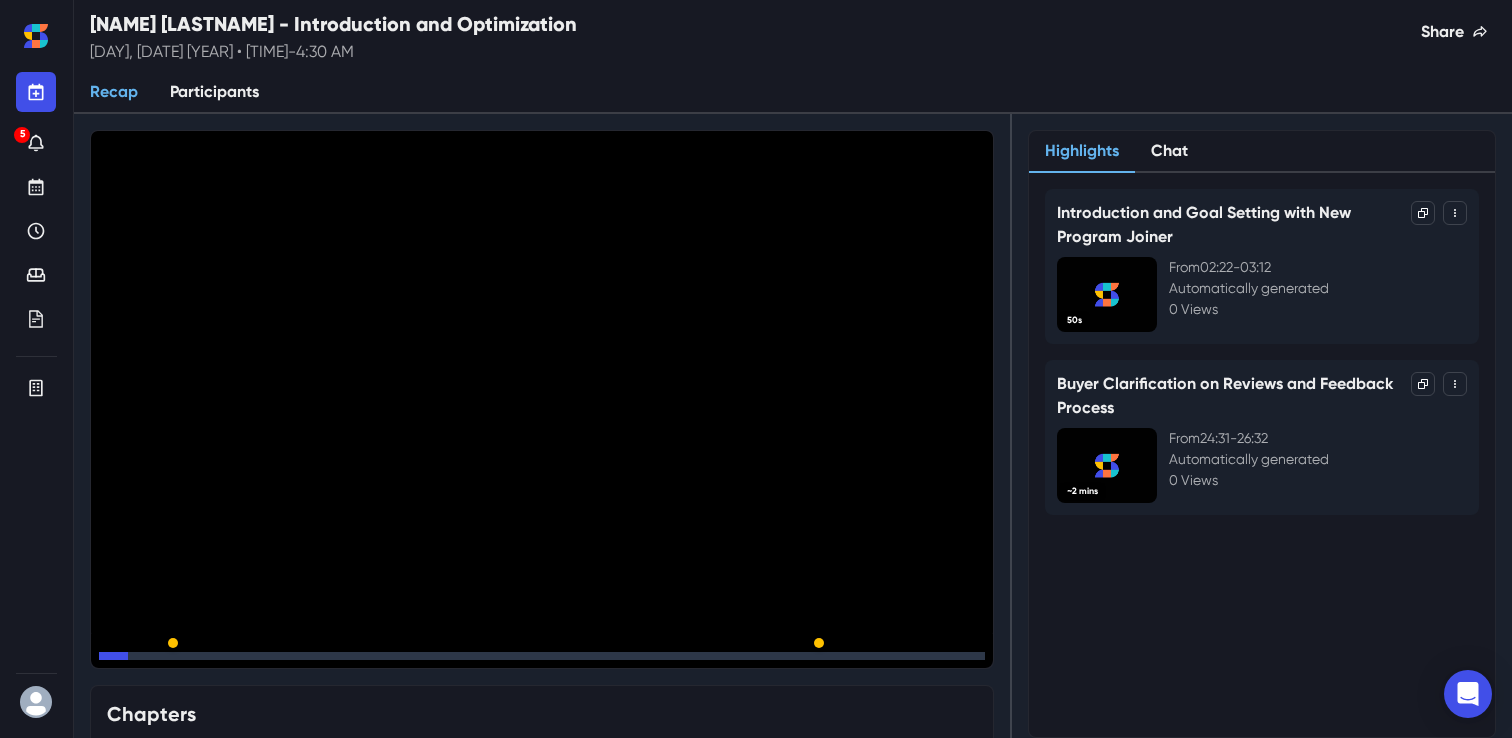 click on "15" at bounding box center (214, 671) 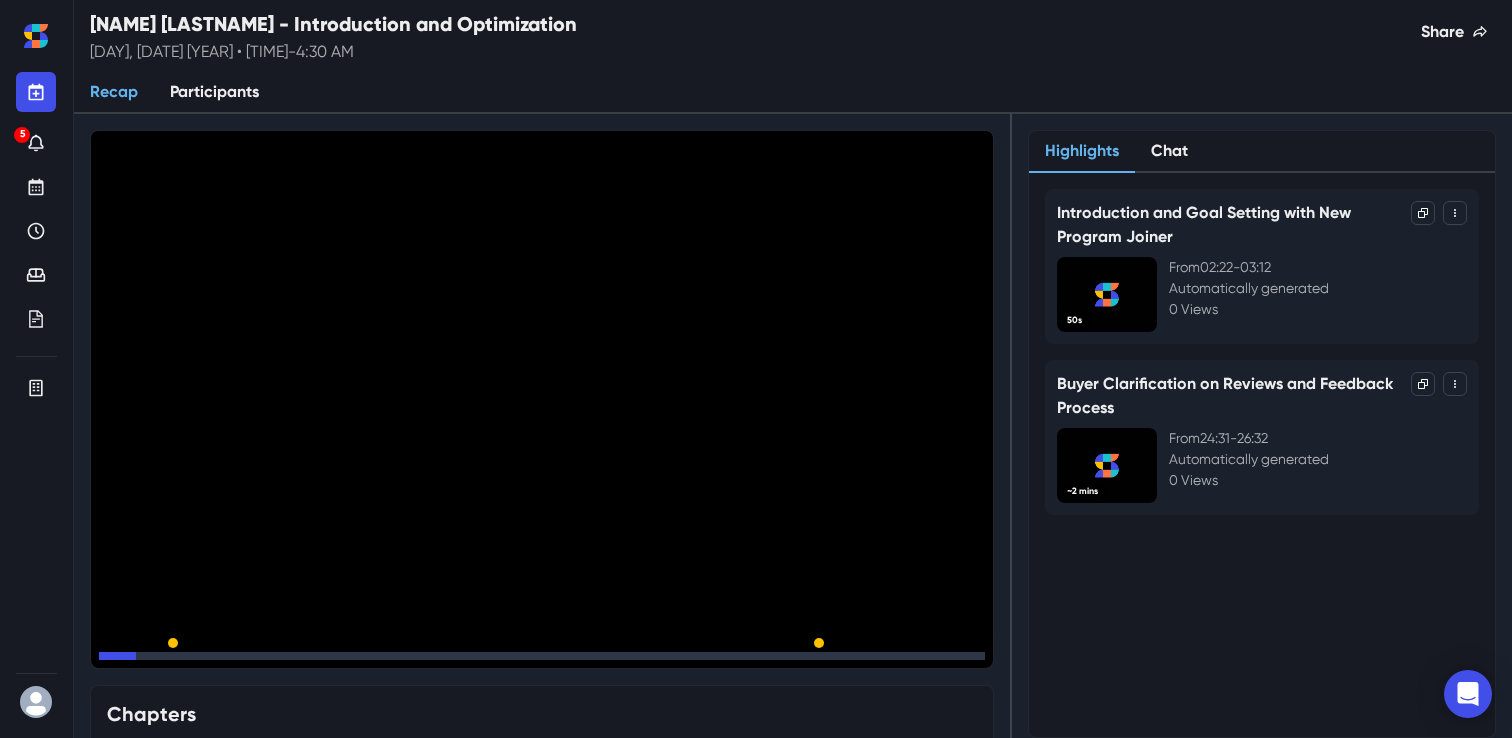 click on "15" at bounding box center (214, 671) 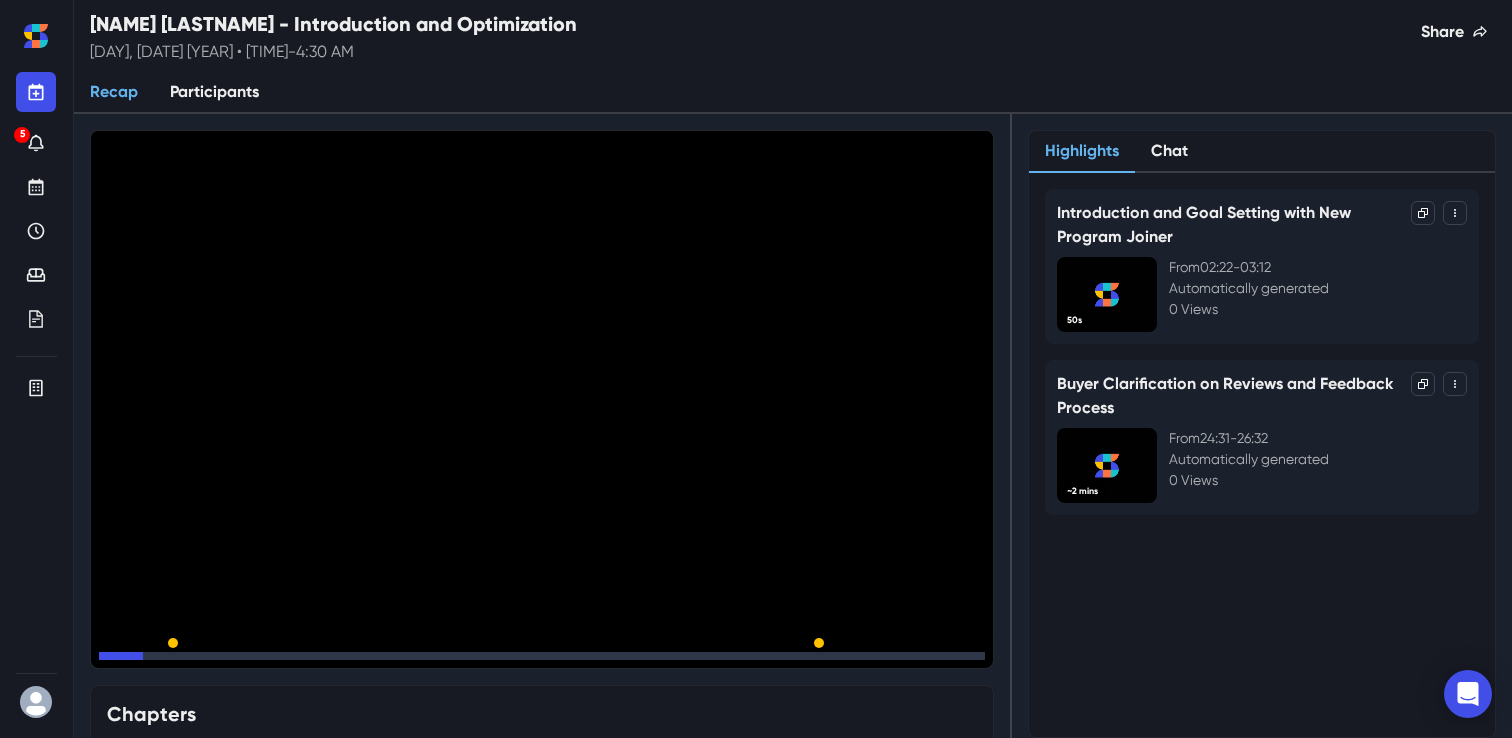 click on "15" at bounding box center [214, 671] 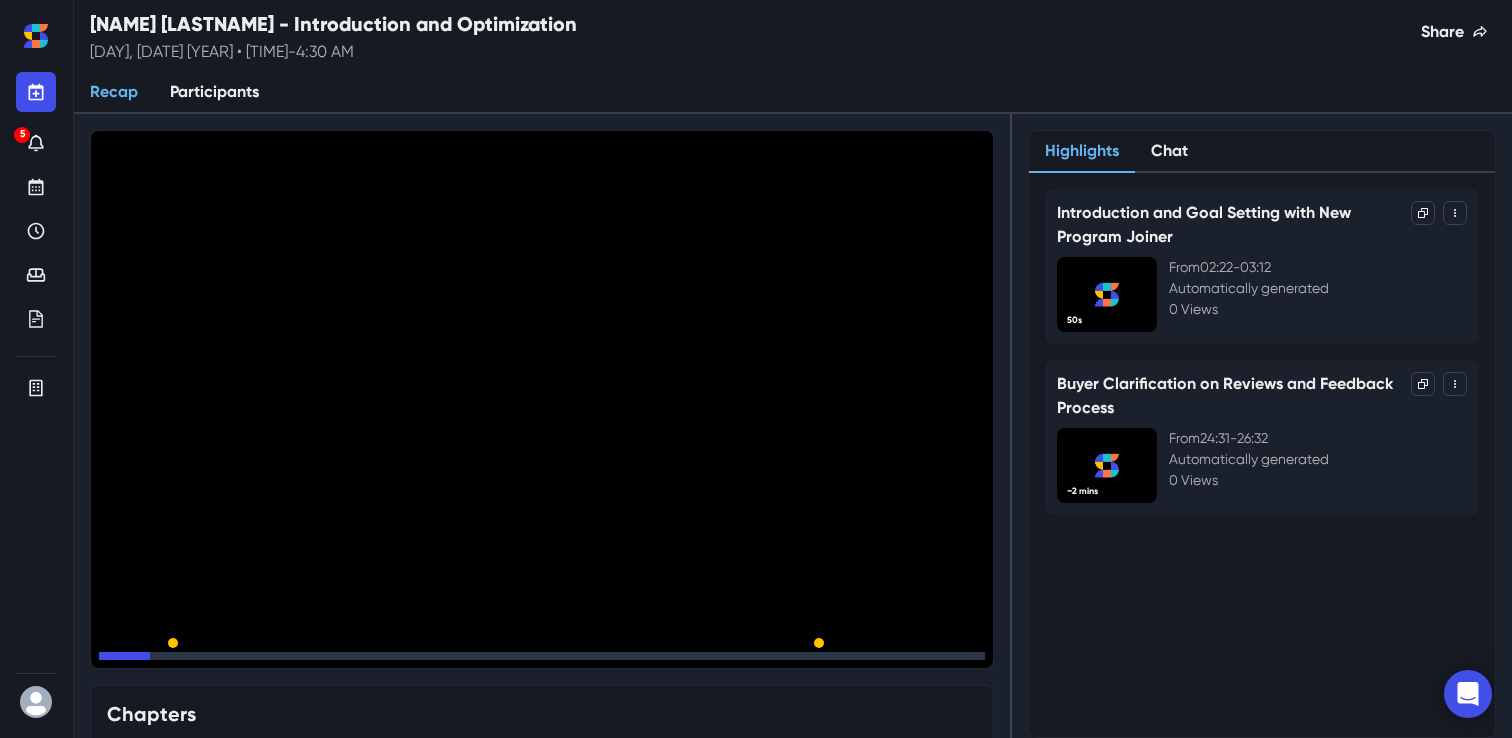 click on "15" at bounding box center [214, 671] 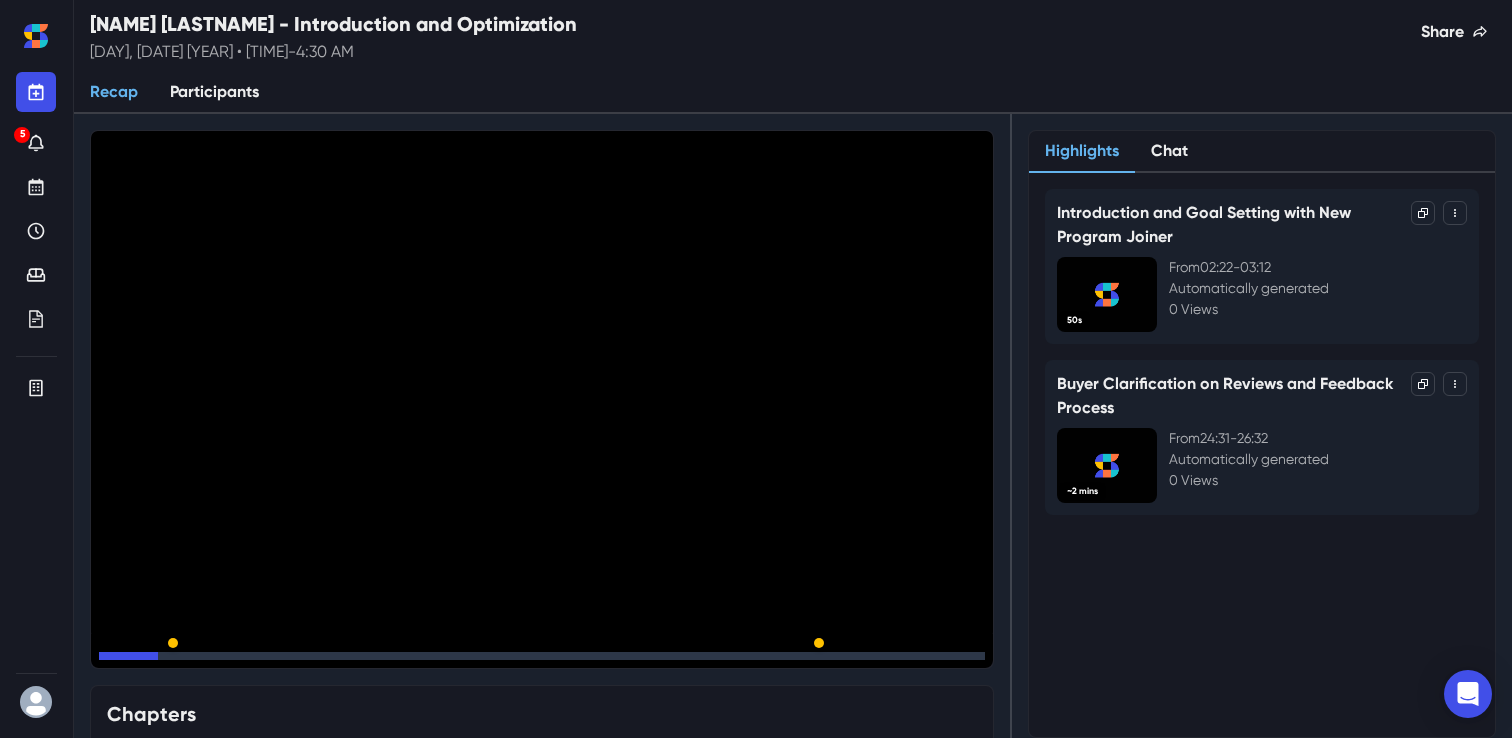 click on "15" at bounding box center [214, 671] 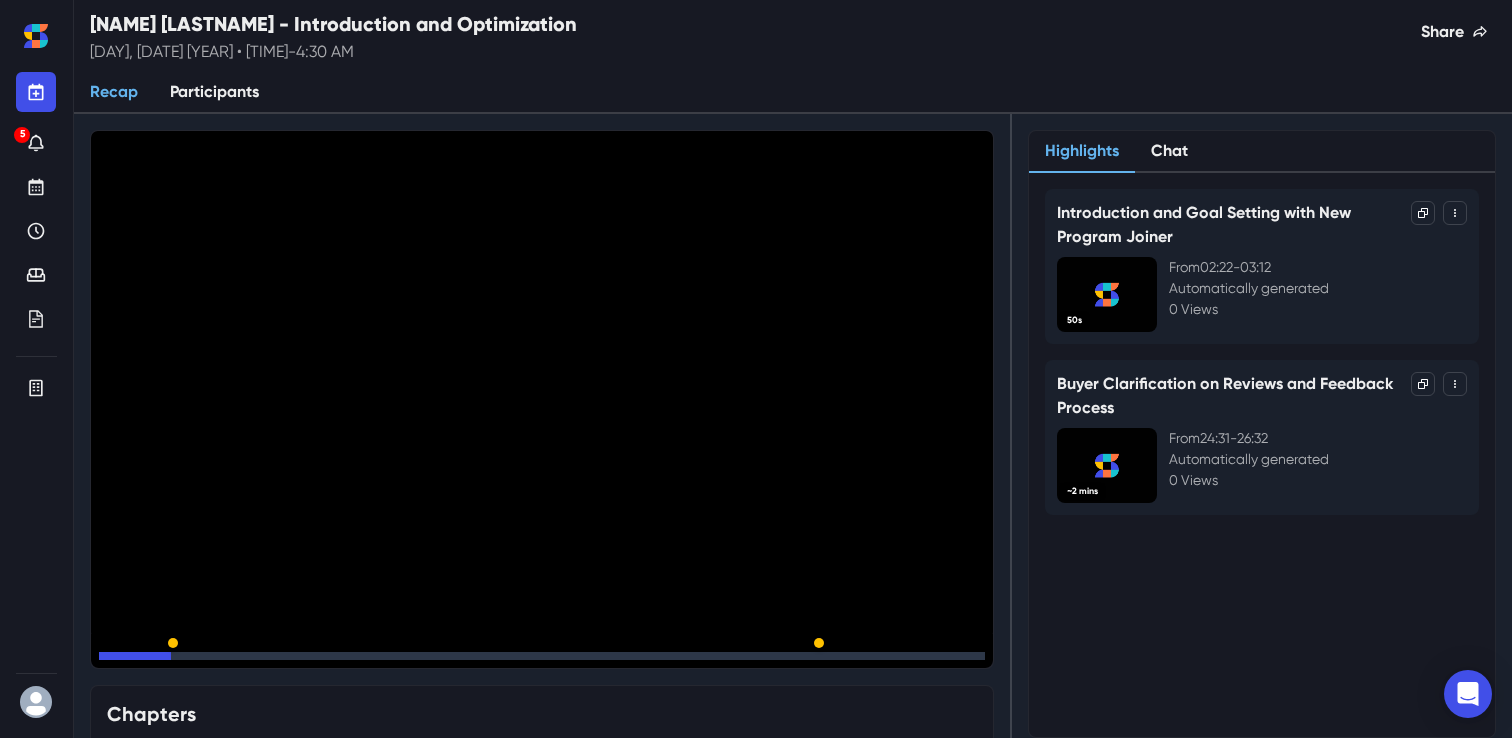 click 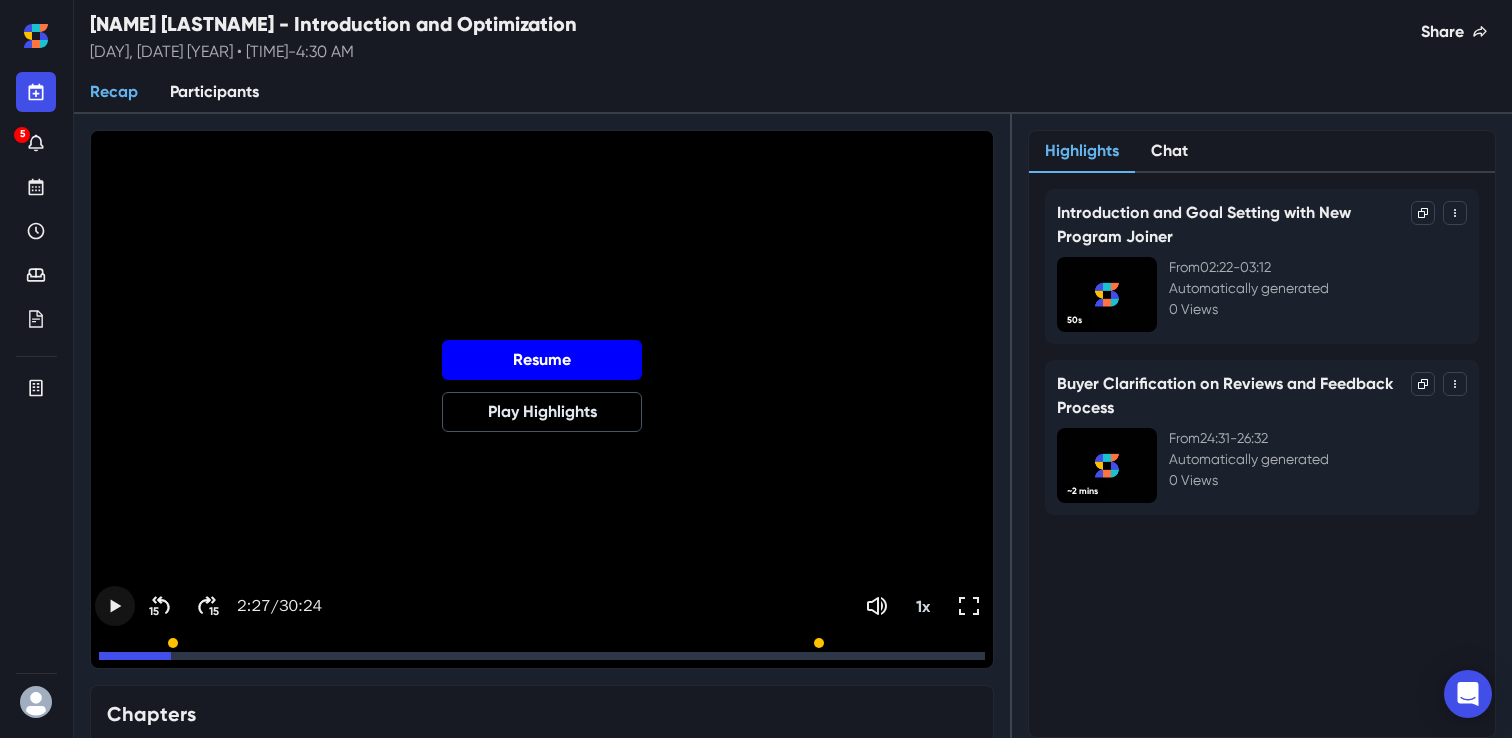 click on "Resume" at bounding box center (542, 360) 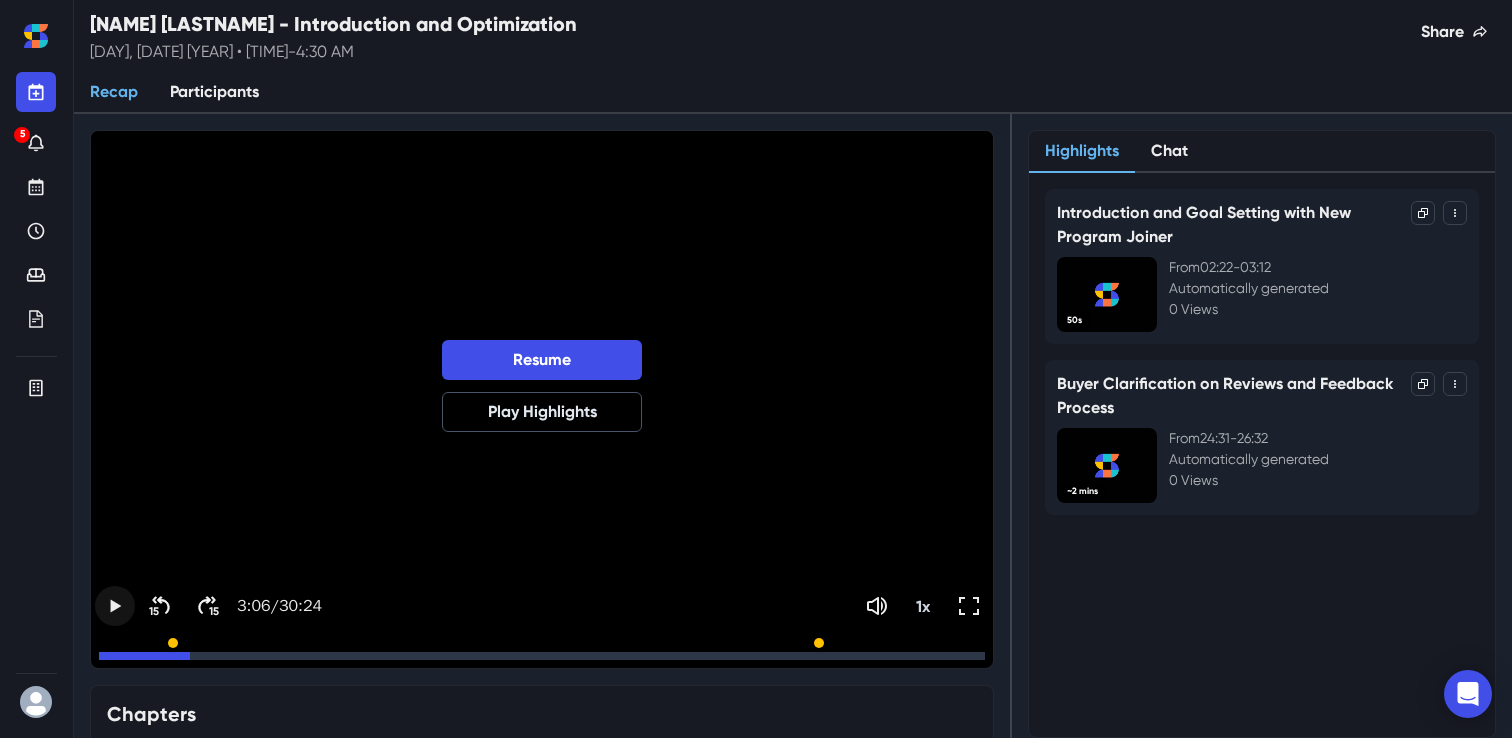 click on "Resume Play Highlights" at bounding box center (542, 401) 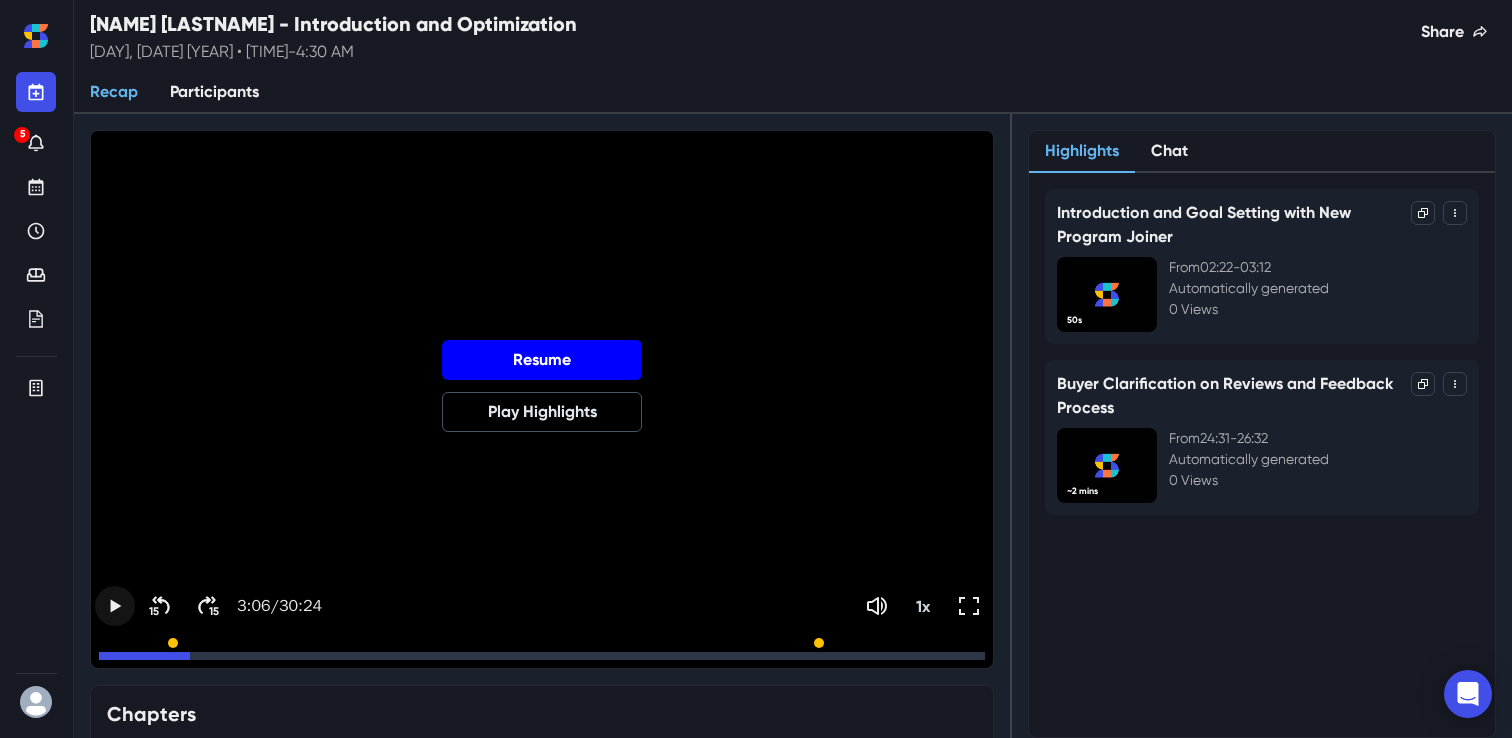 click on "Resume" at bounding box center [542, 360] 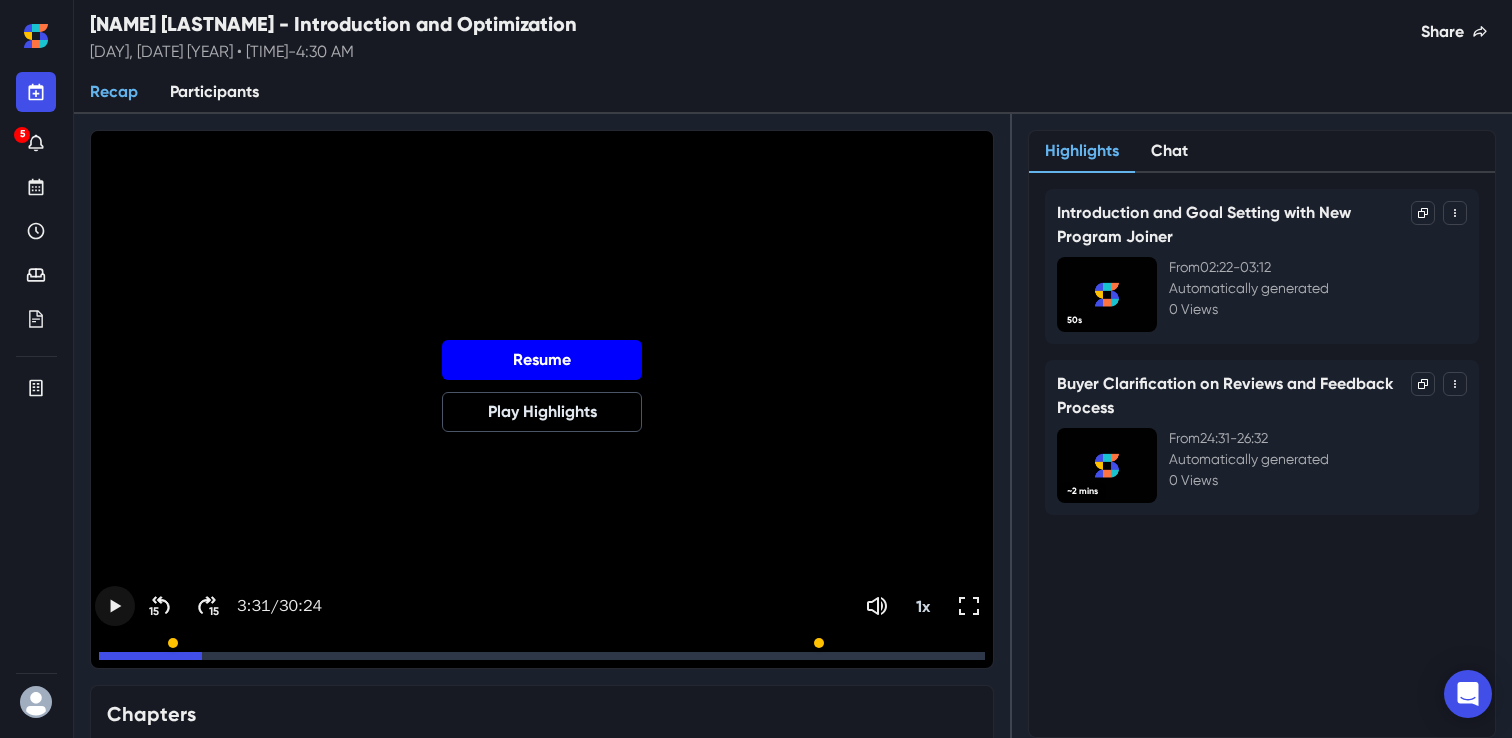 click on "Resume" at bounding box center [542, 360] 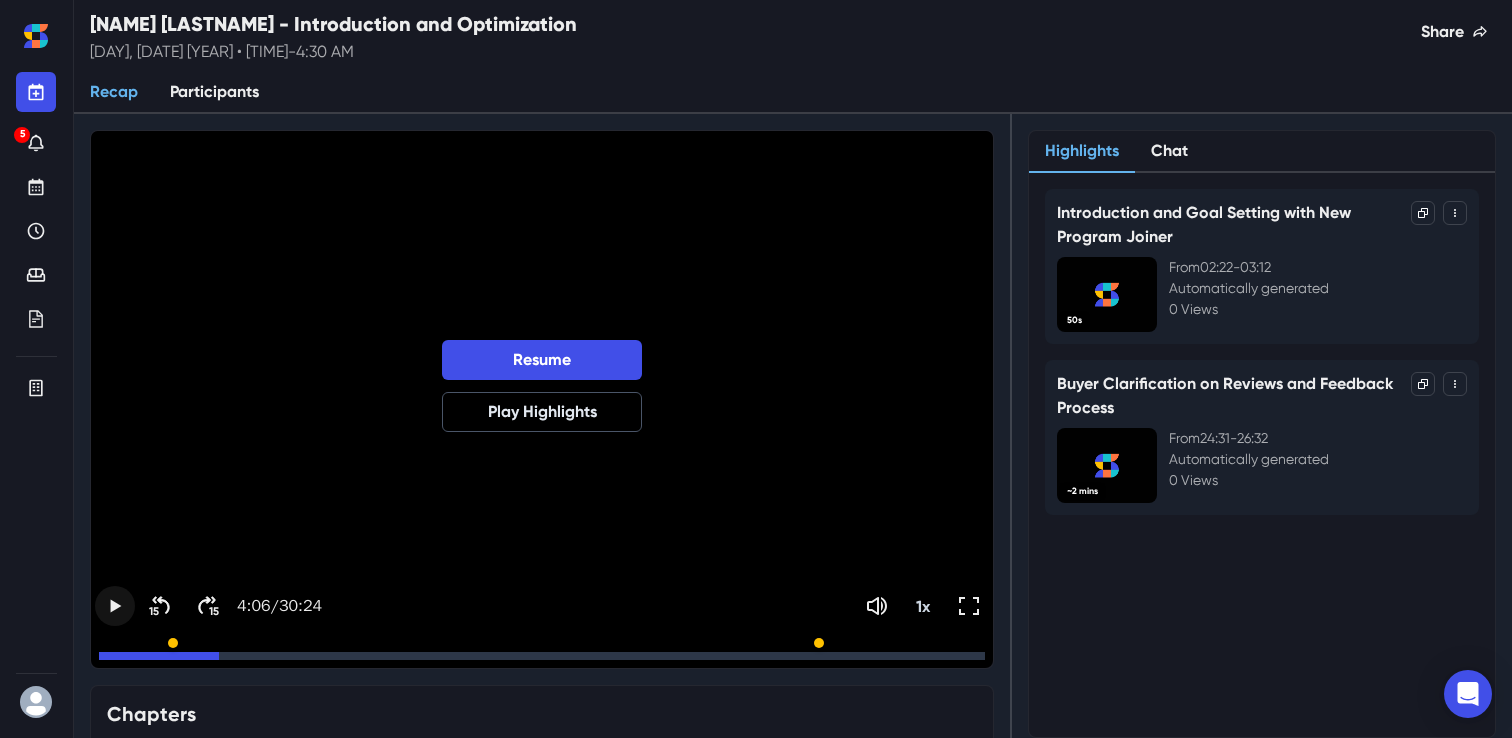 click on "Resume Play Highlights" at bounding box center [542, 401] 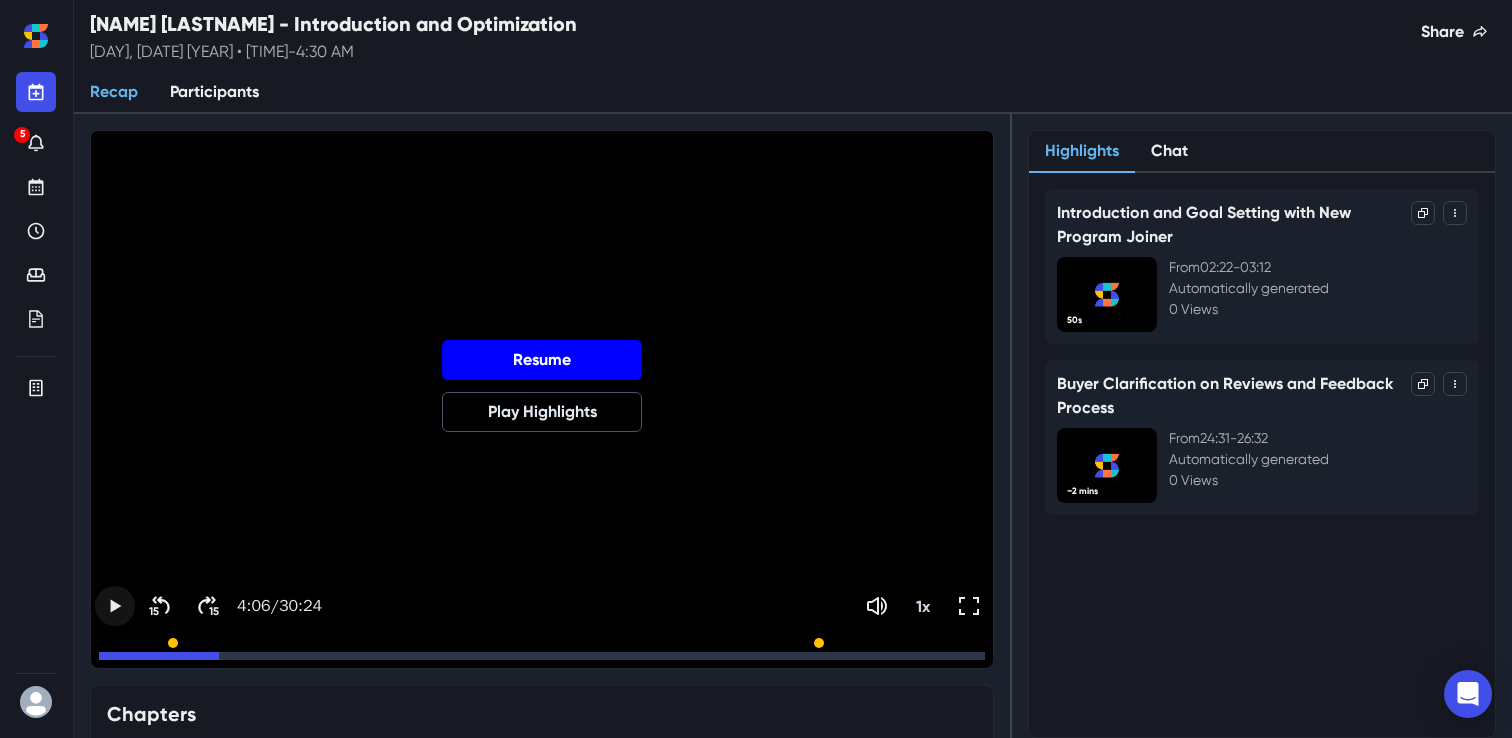 click on "Resume" at bounding box center (542, 360) 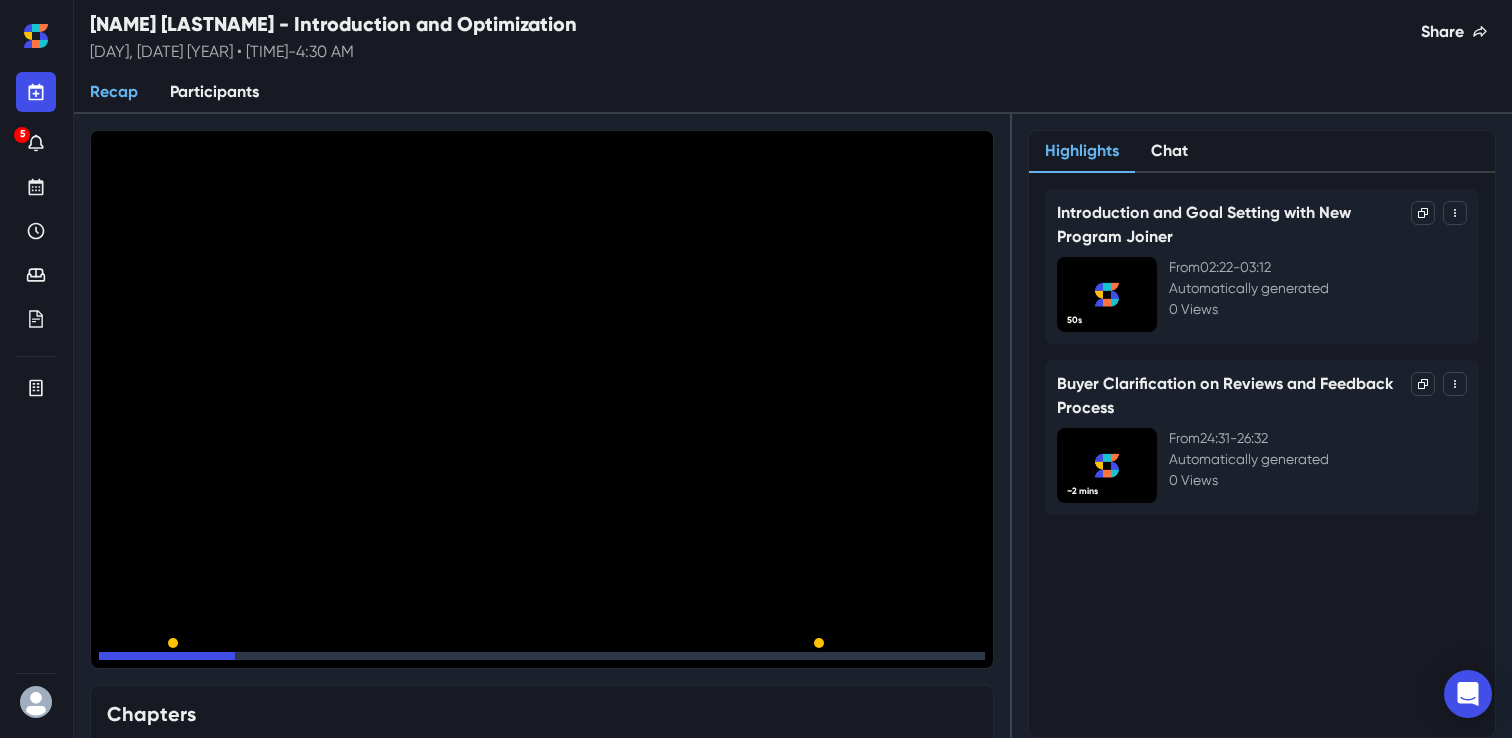 click 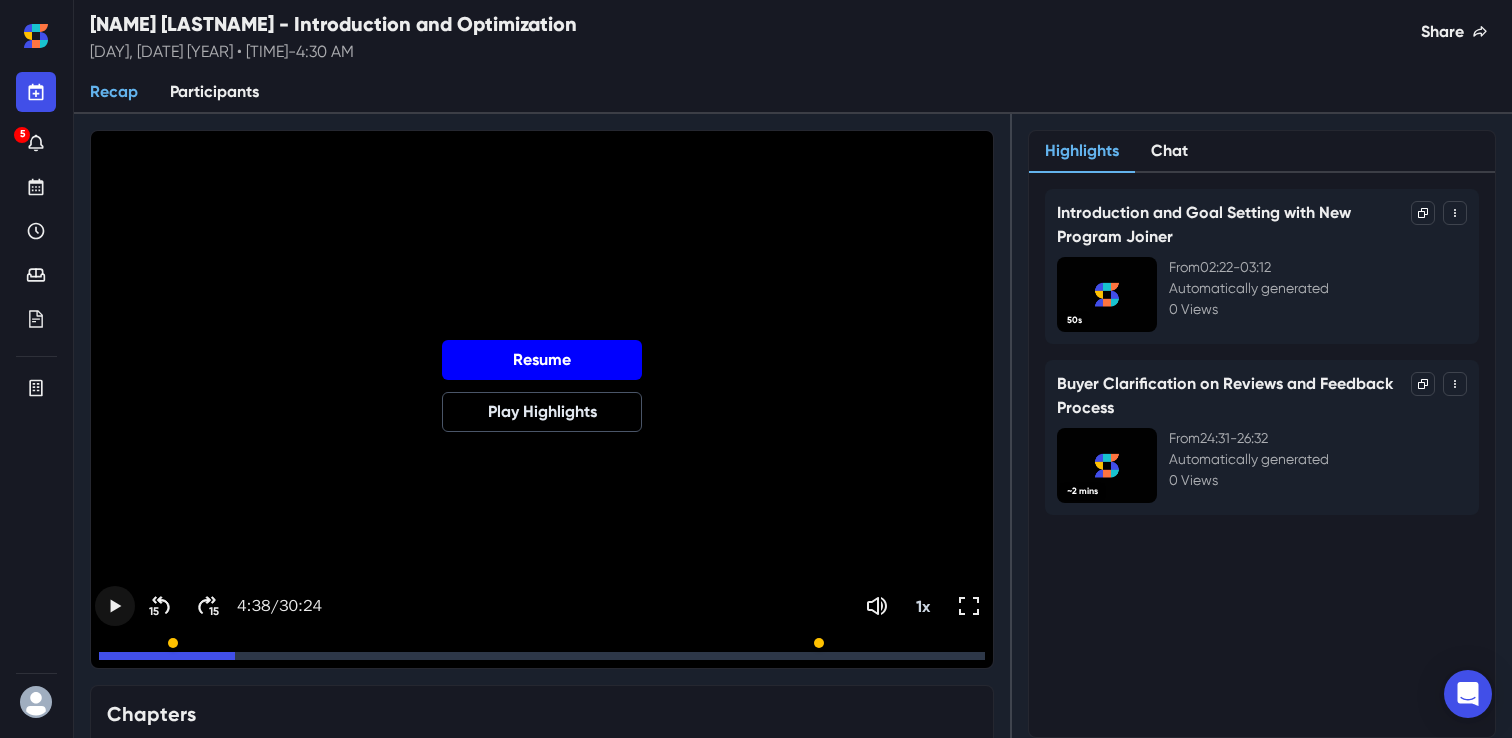 click on "Resume" at bounding box center (542, 360) 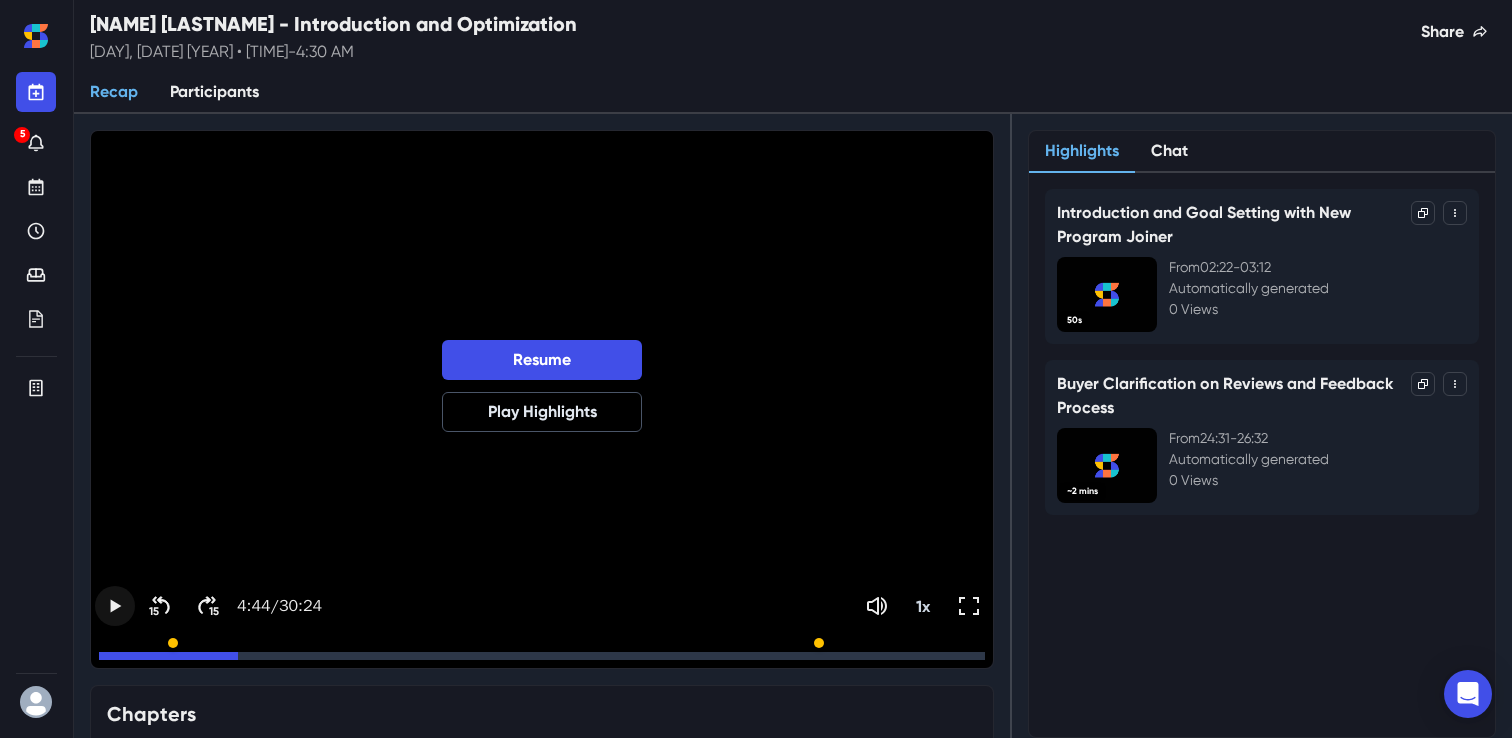 click 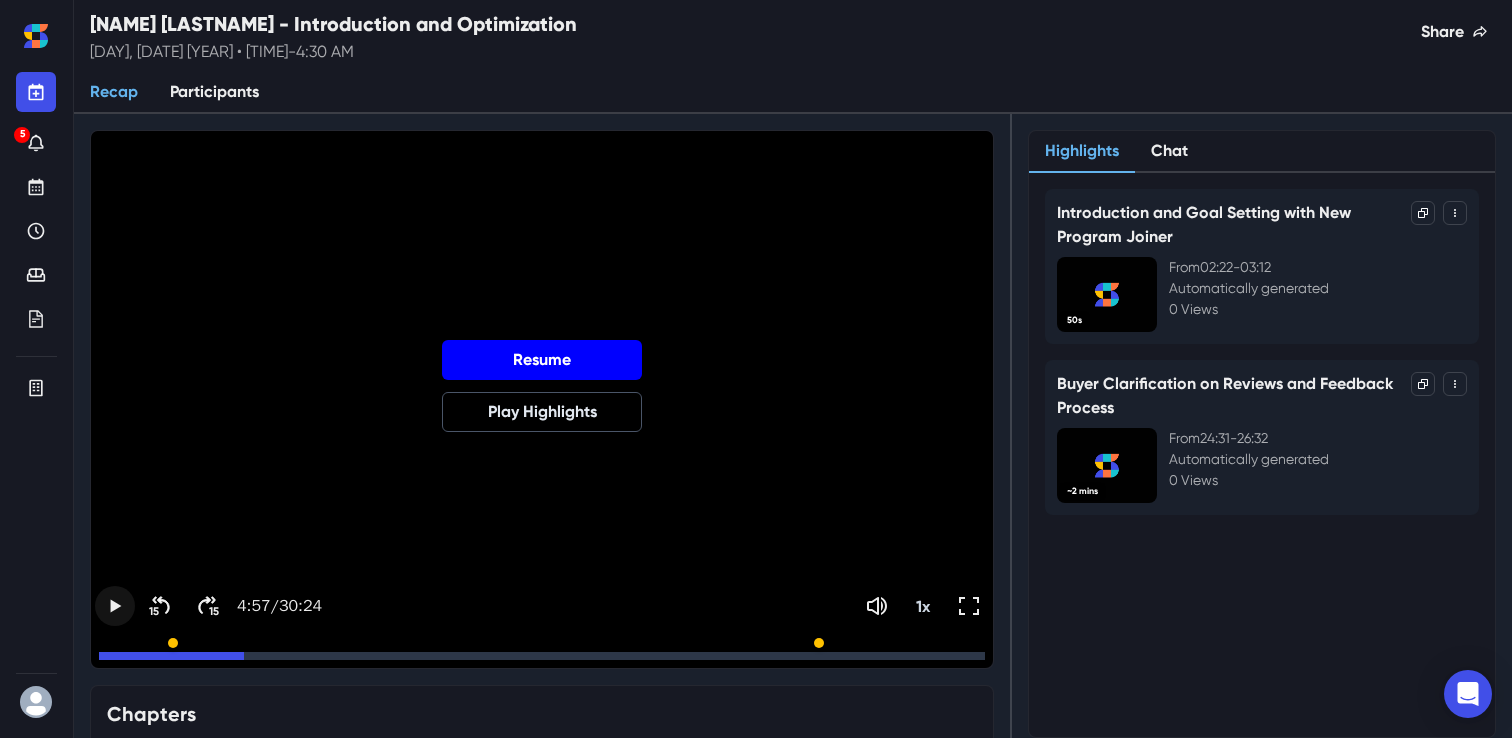 click on "Resume" at bounding box center [542, 360] 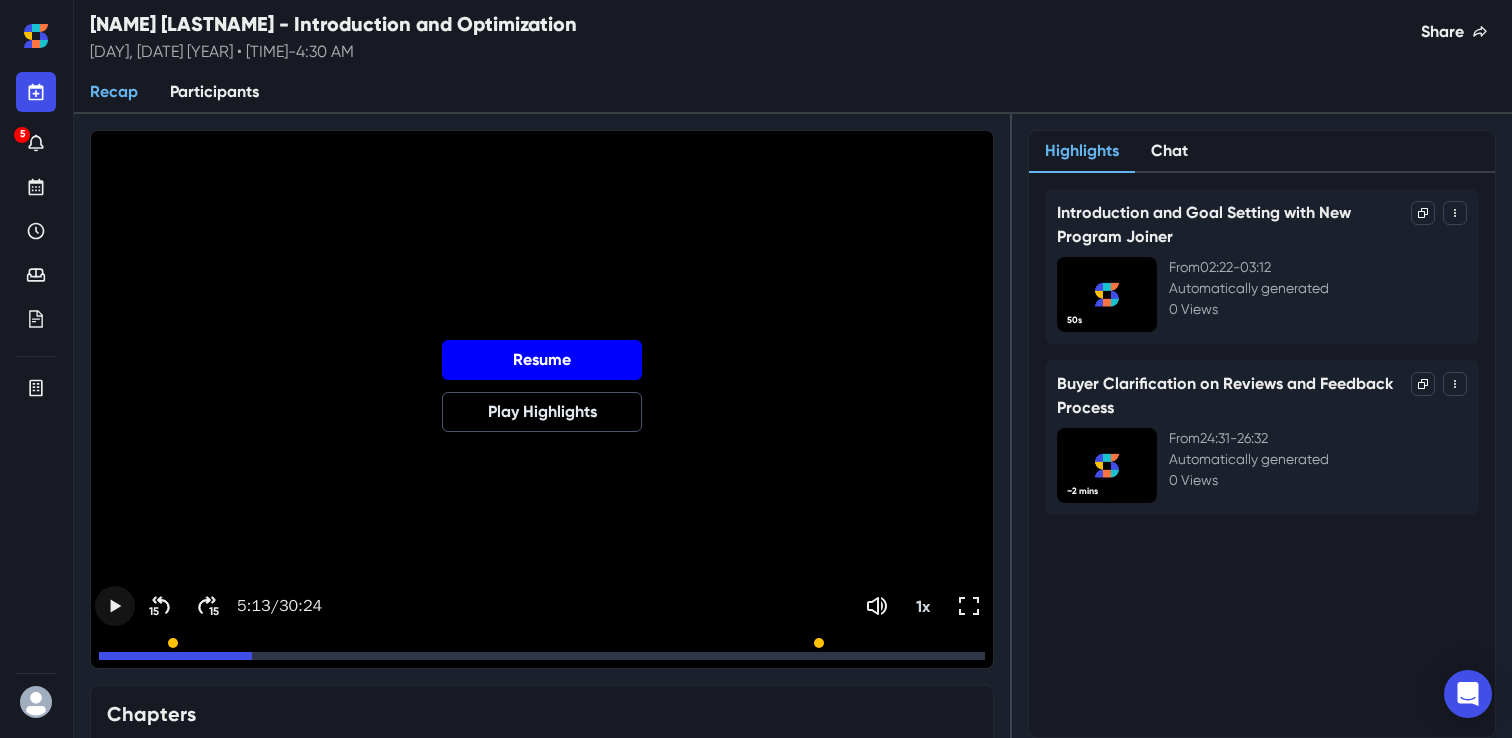 click on "Resume" at bounding box center (542, 360) 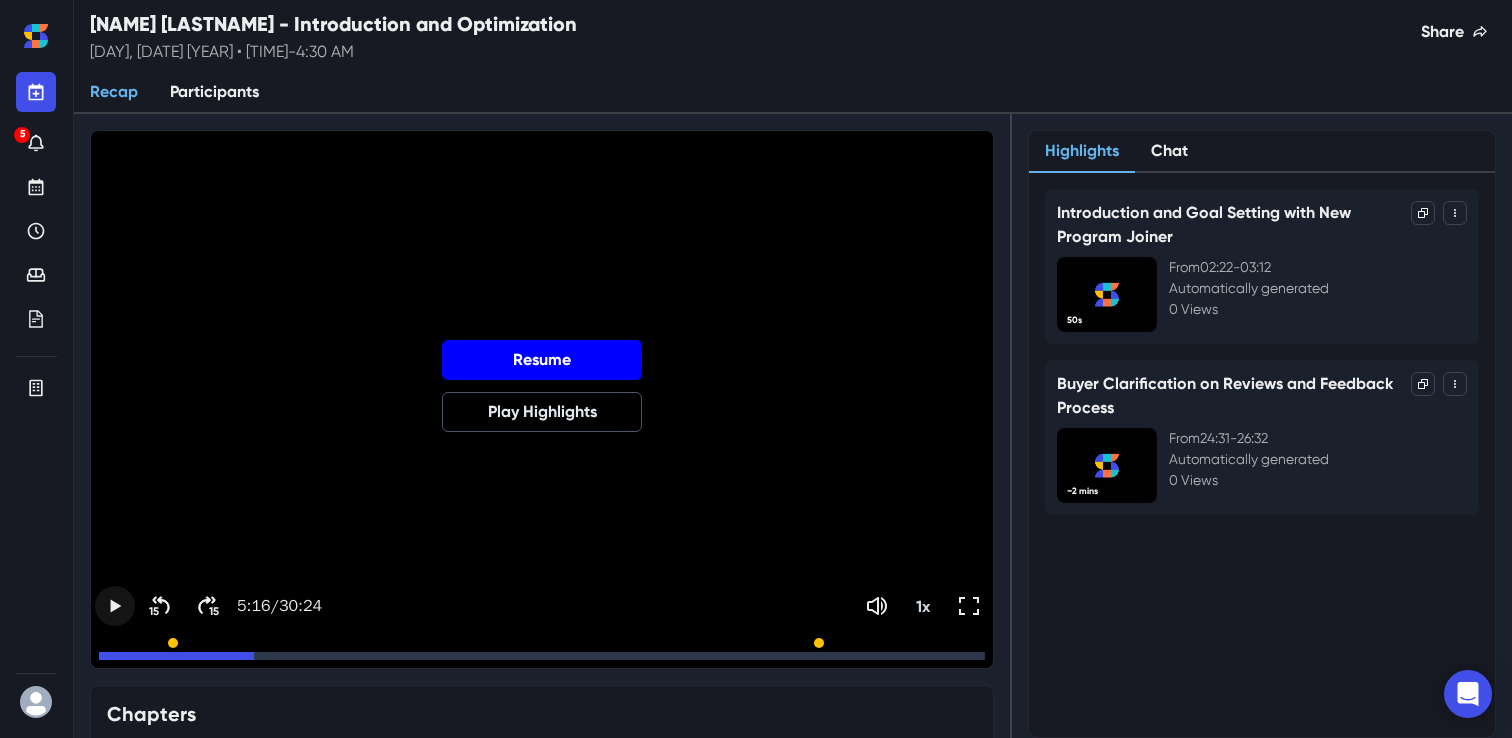 click on "Resume" at bounding box center (542, 360) 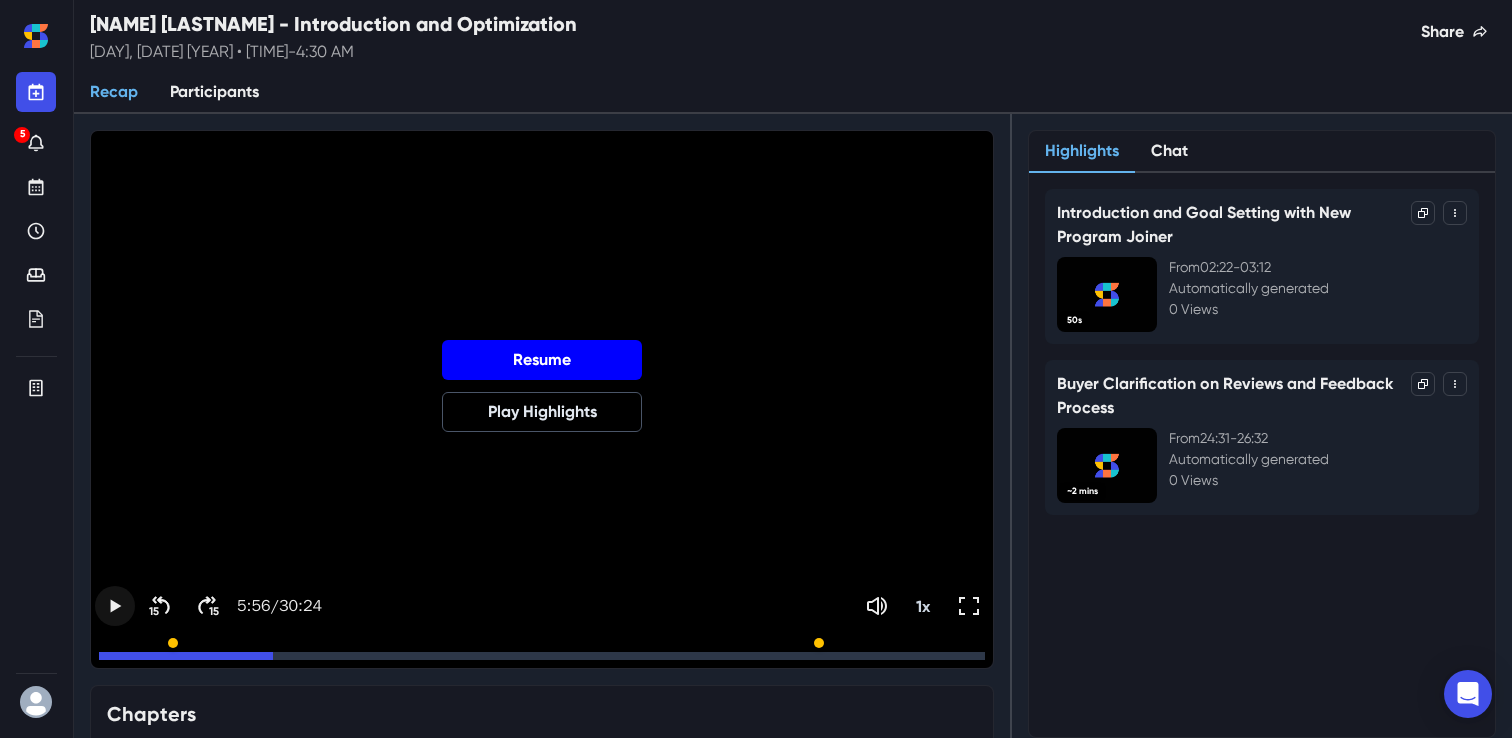 click on "Resume" at bounding box center (542, 360) 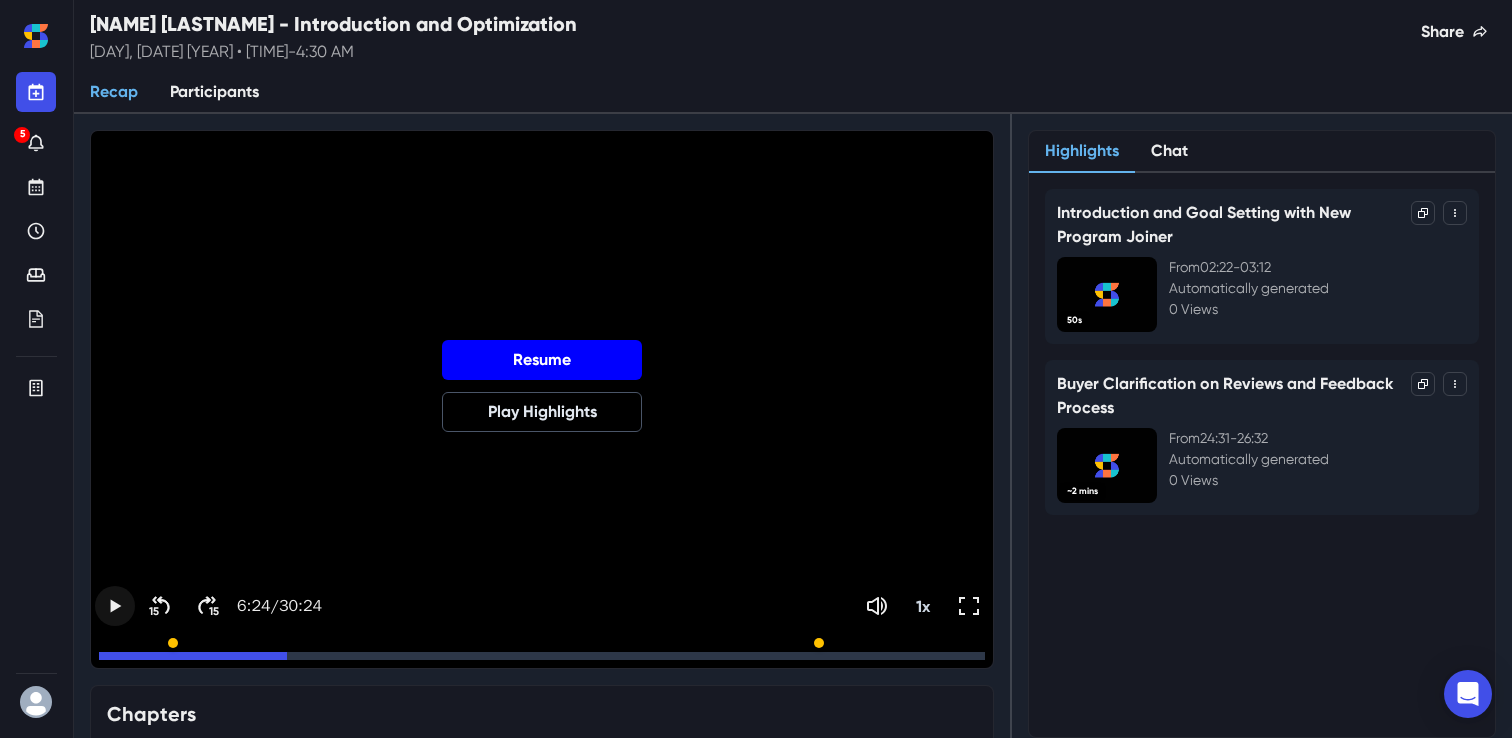 click on "Resume" at bounding box center [542, 360] 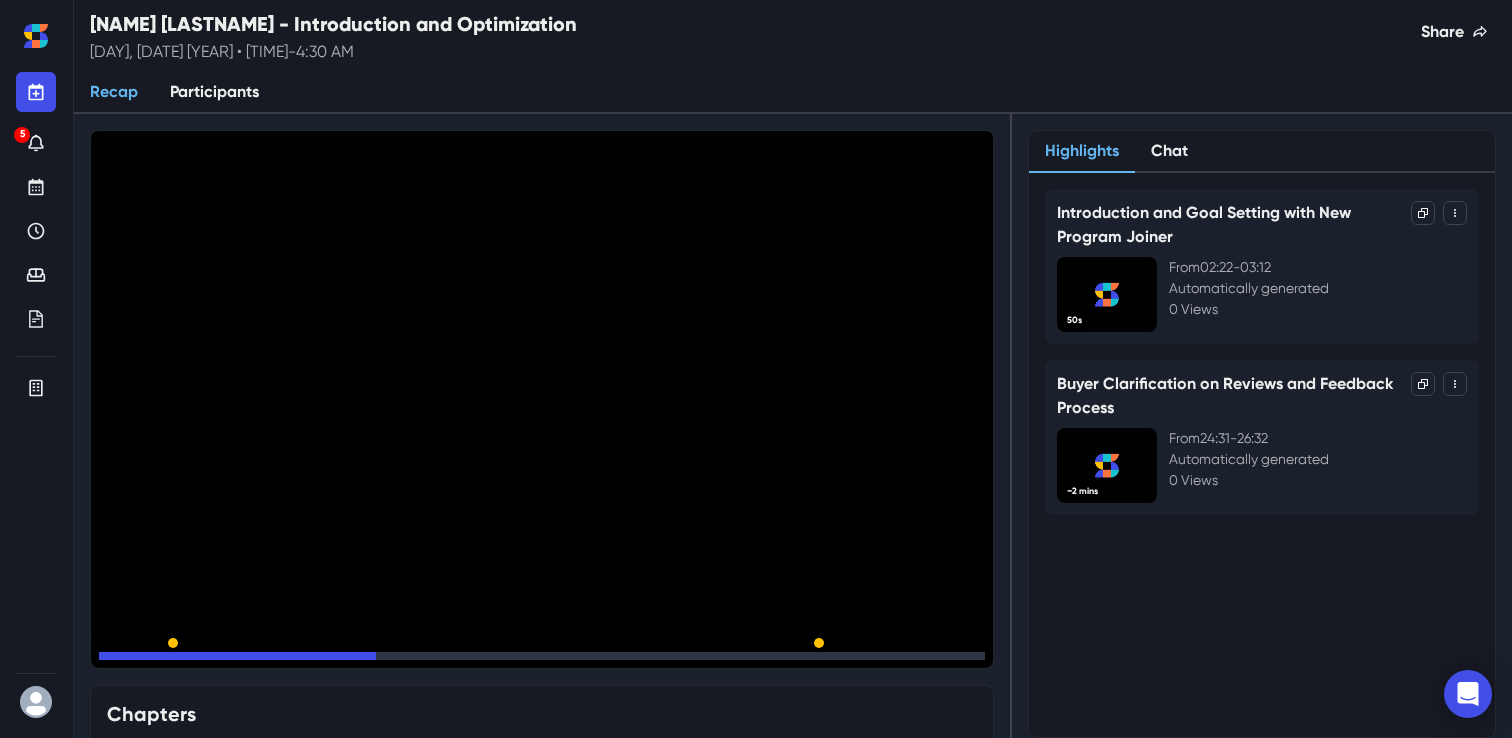 click 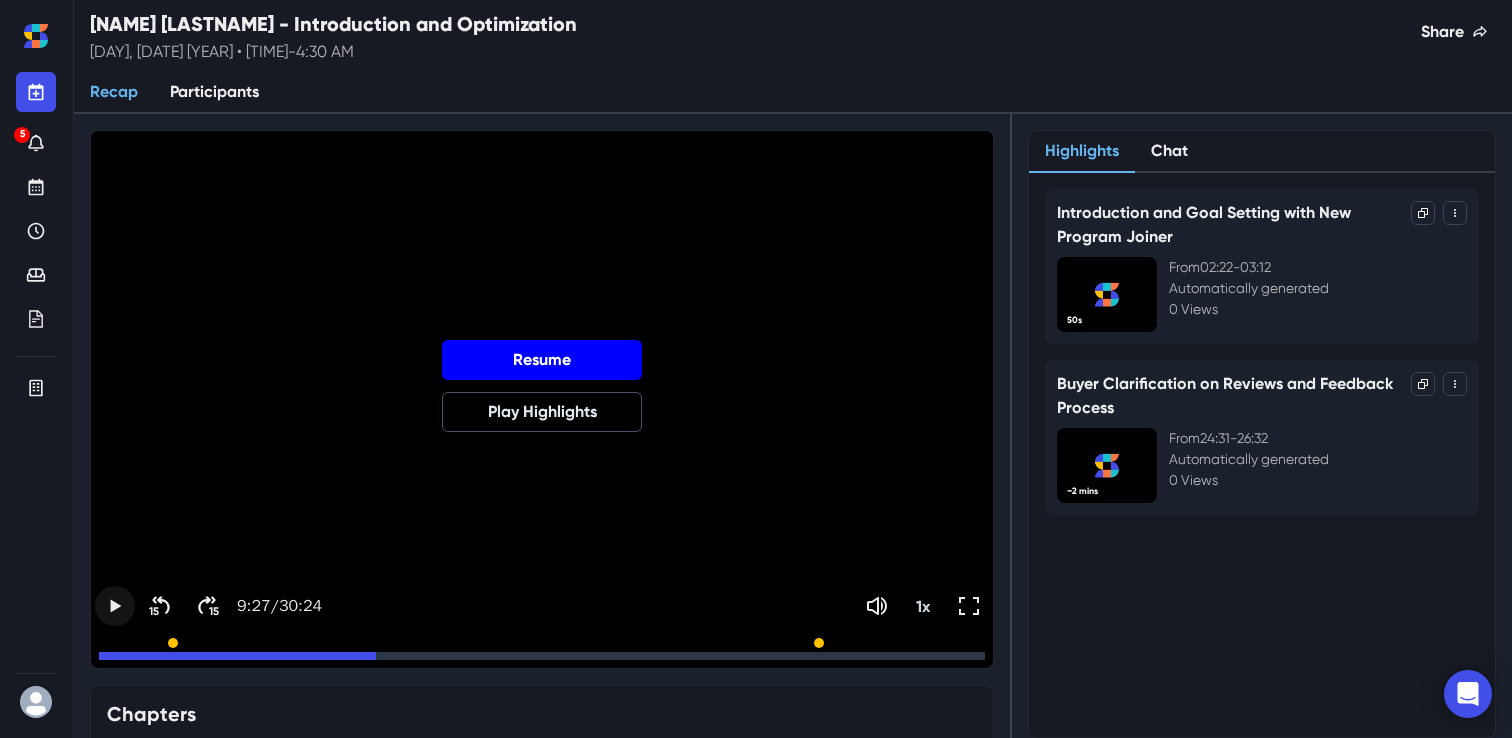 click on "Resume" at bounding box center [542, 360] 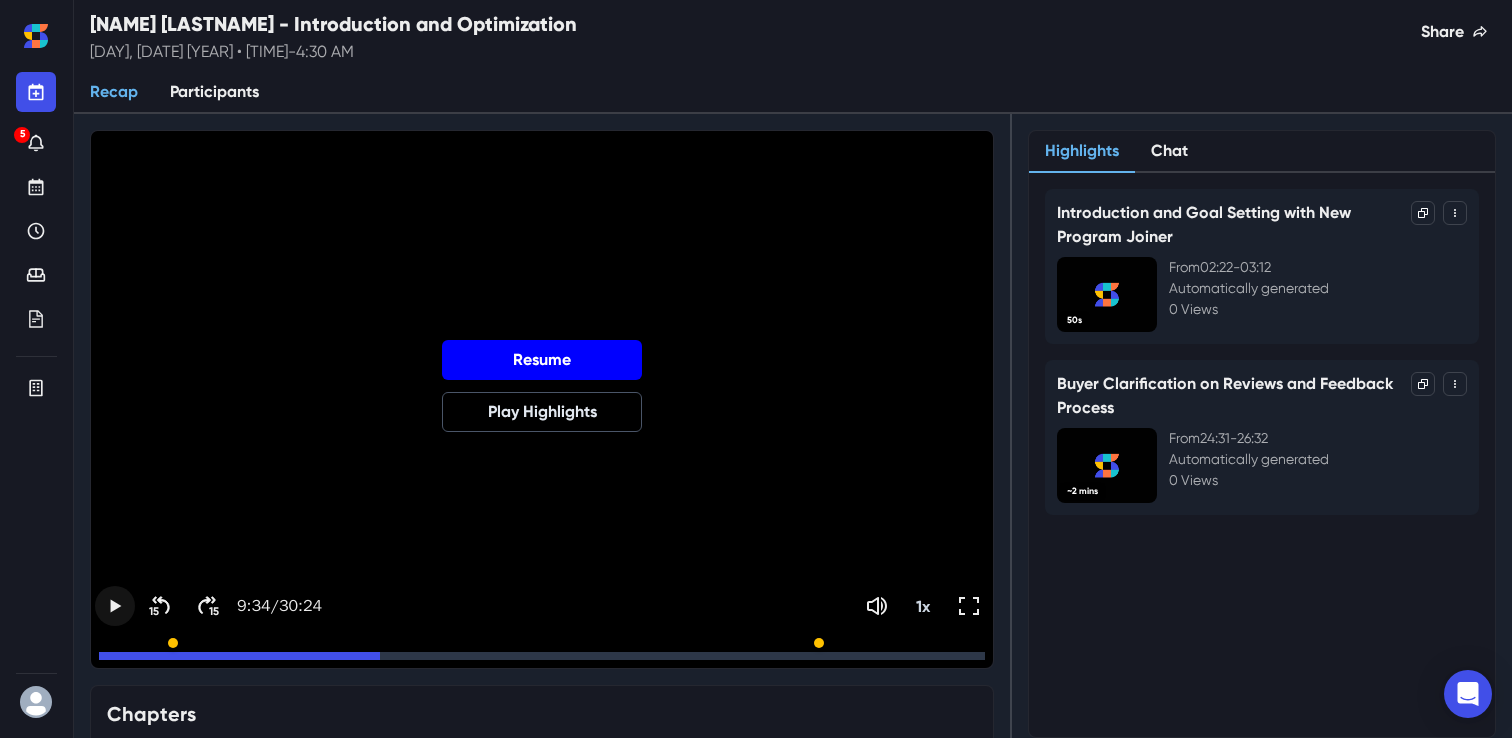 click on "Resume" at bounding box center [542, 360] 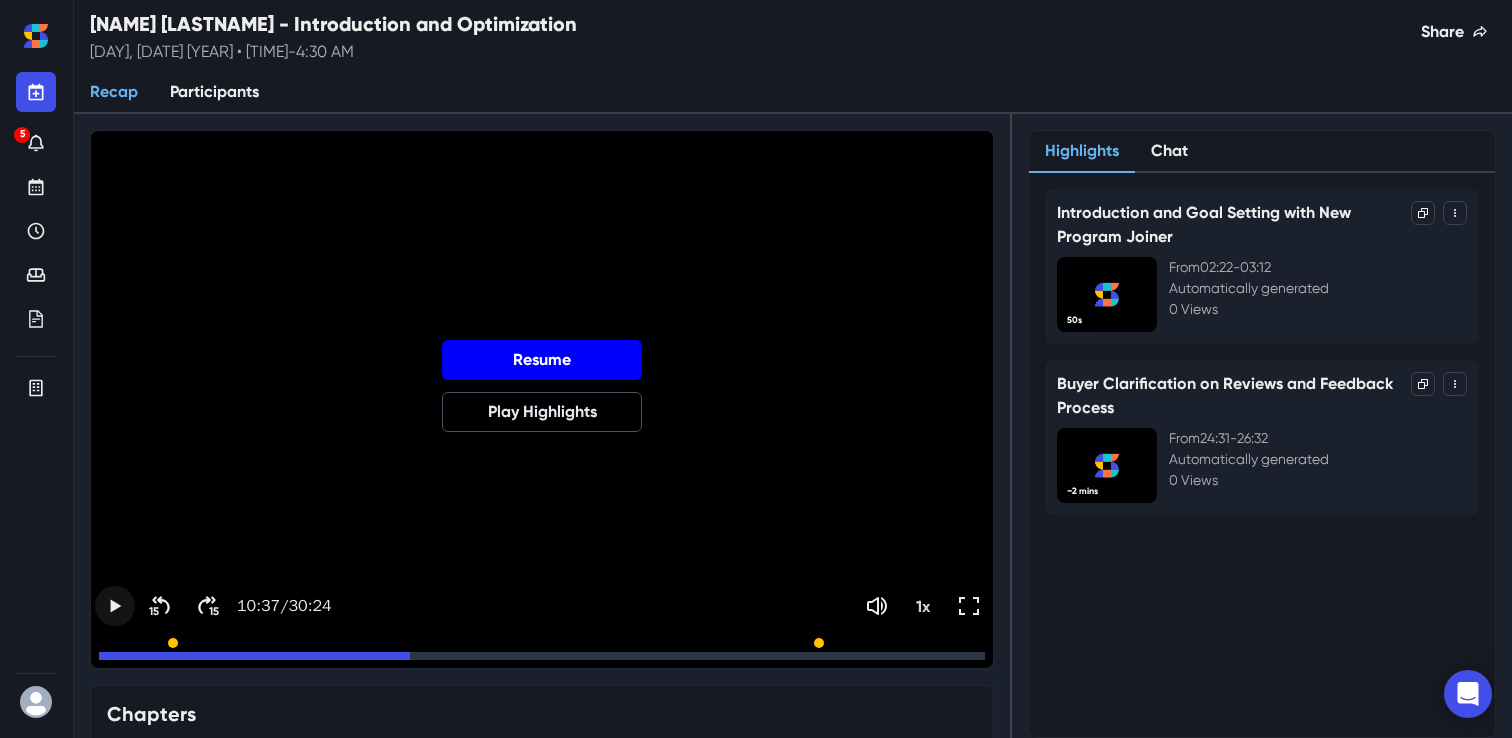 click on "Resume" at bounding box center [542, 360] 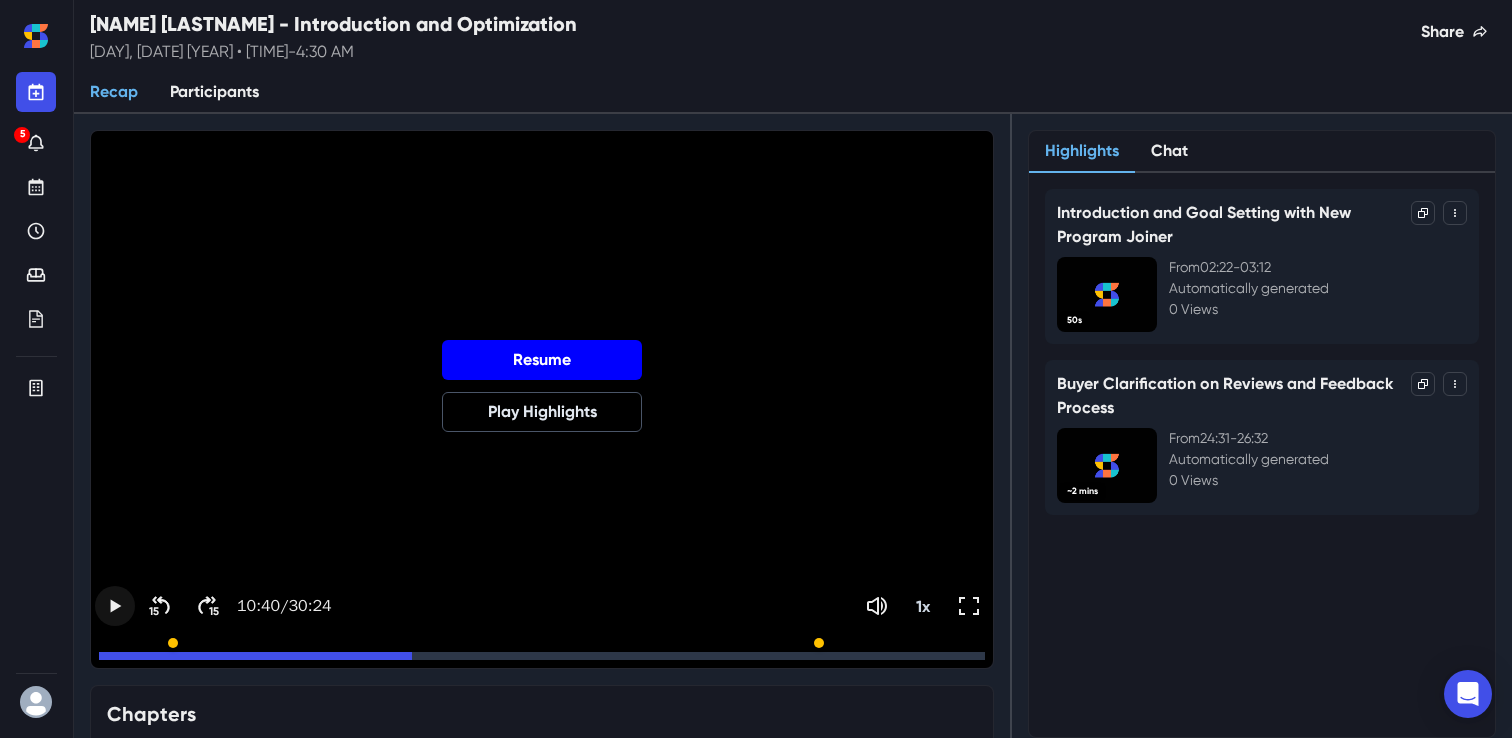click on "Resume" at bounding box center [542, 360] 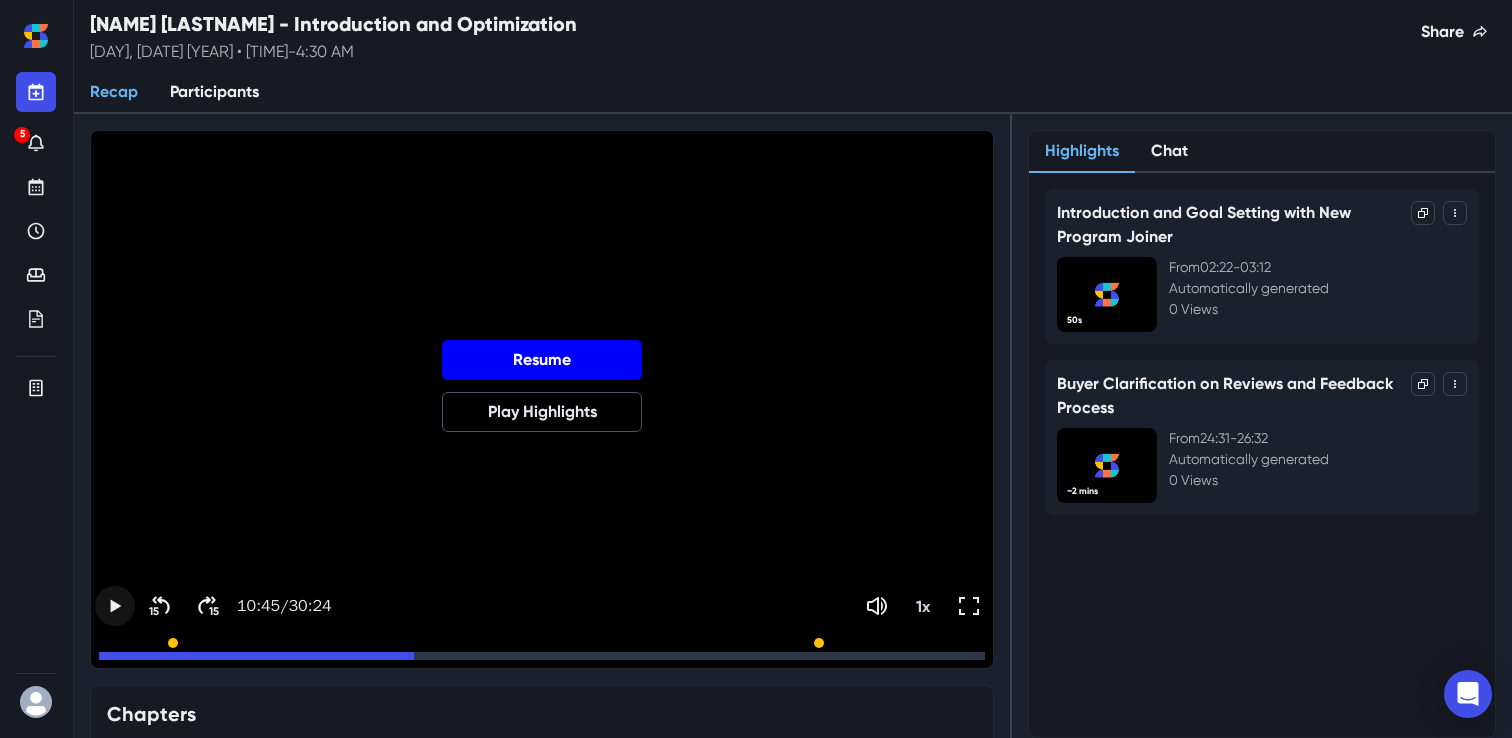 click on "Resume" at bounding box center [542, 360] 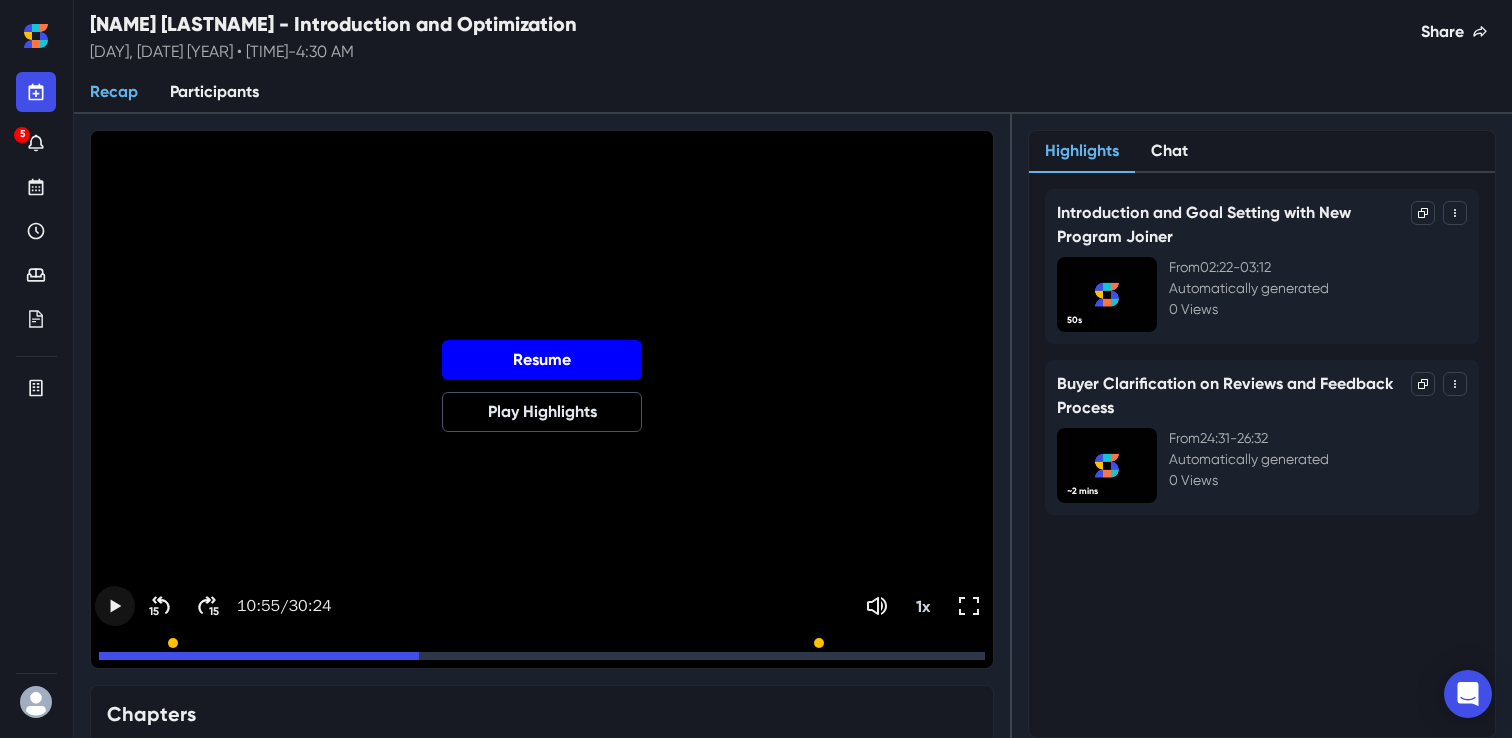 click on "Resume" at bounding box center (542, 360) 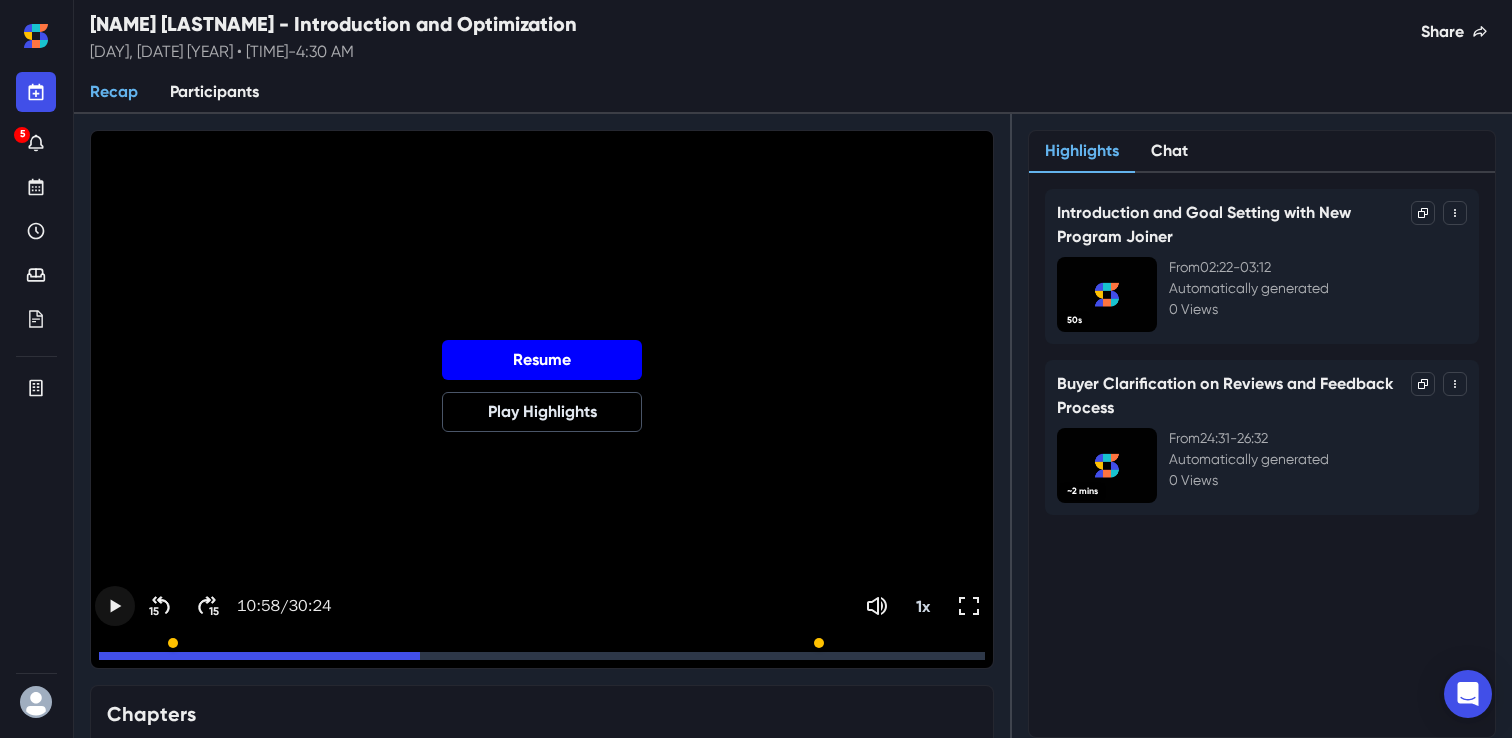 click on "Resume" at bounding box center [542, 360] 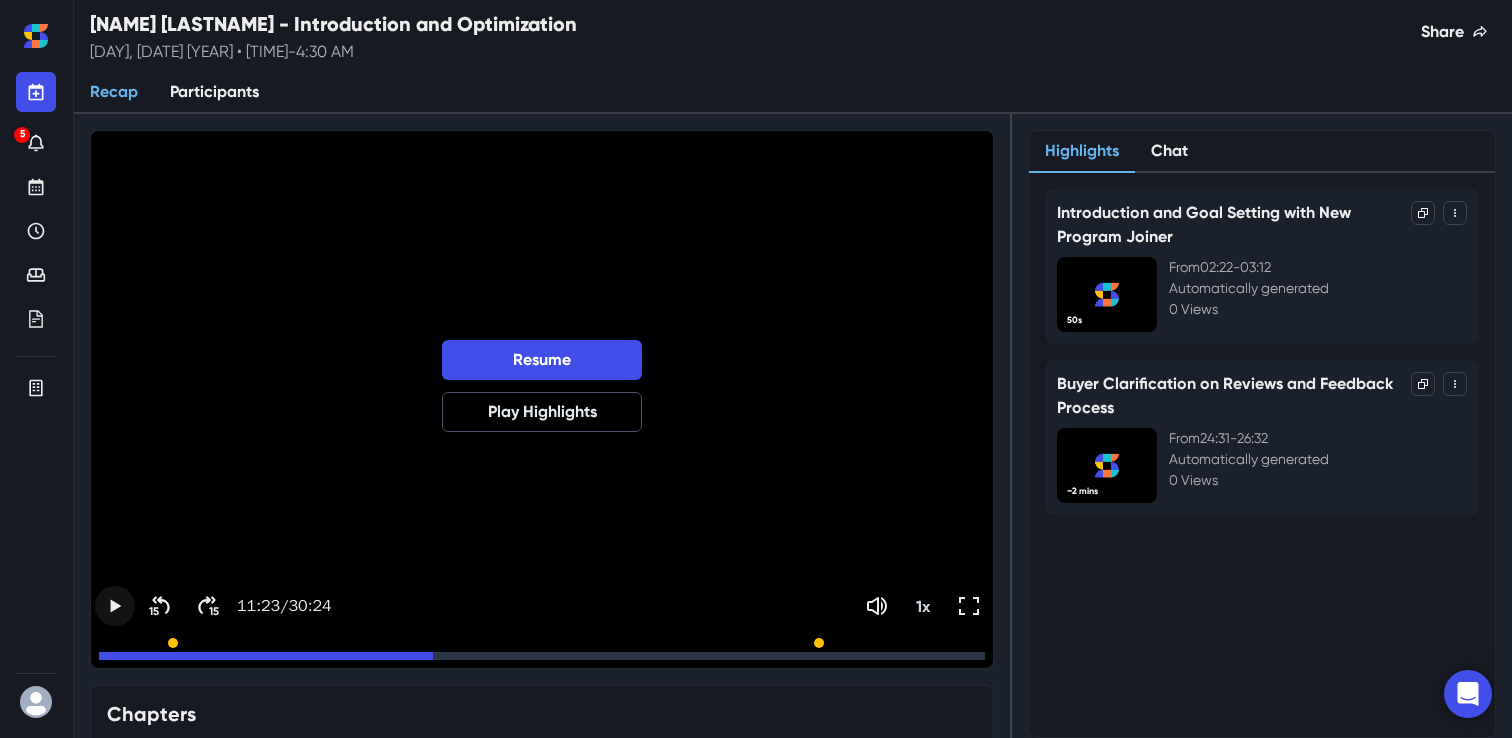 click on "Resume Play Highlights" at bounding box center [542, 401] 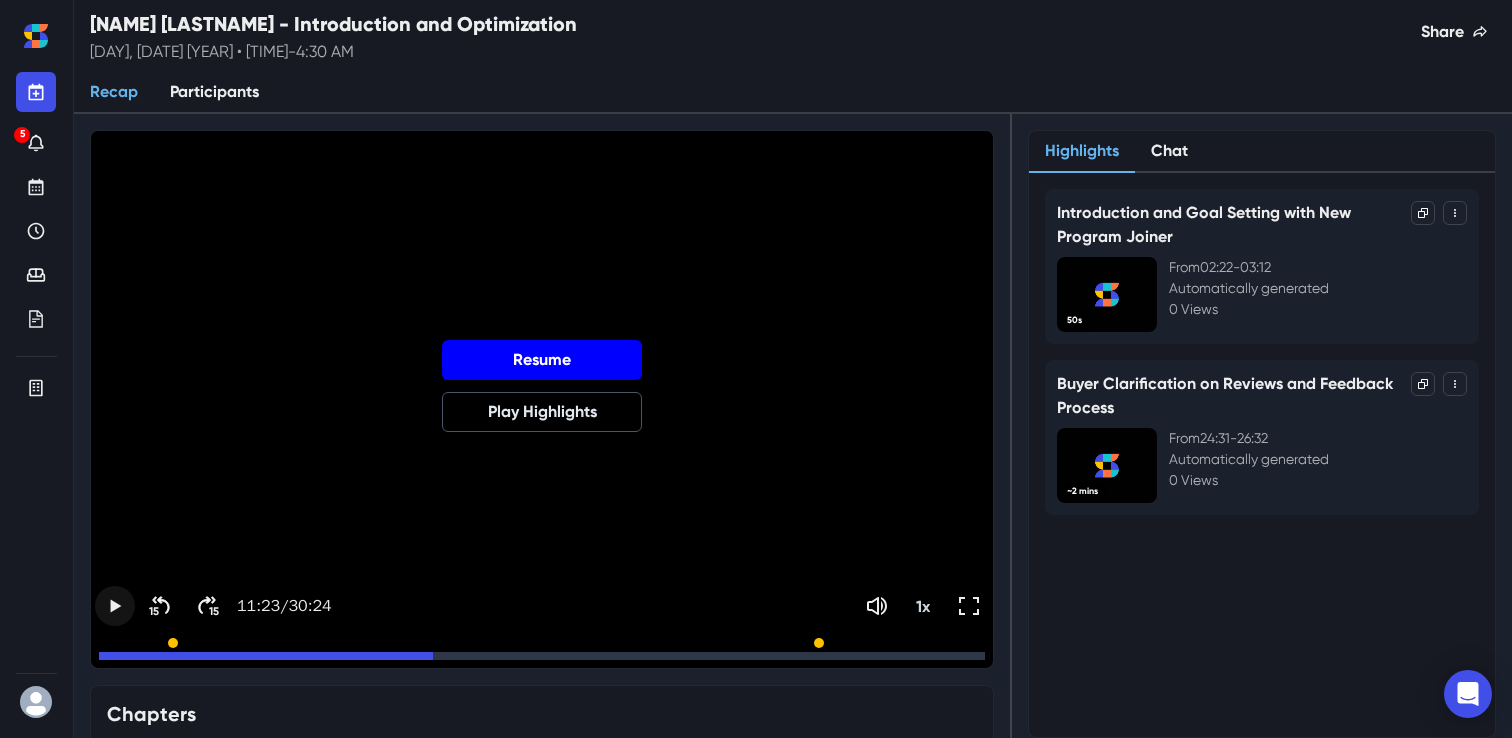 click on "Resume" at bounding box center (542, 360) 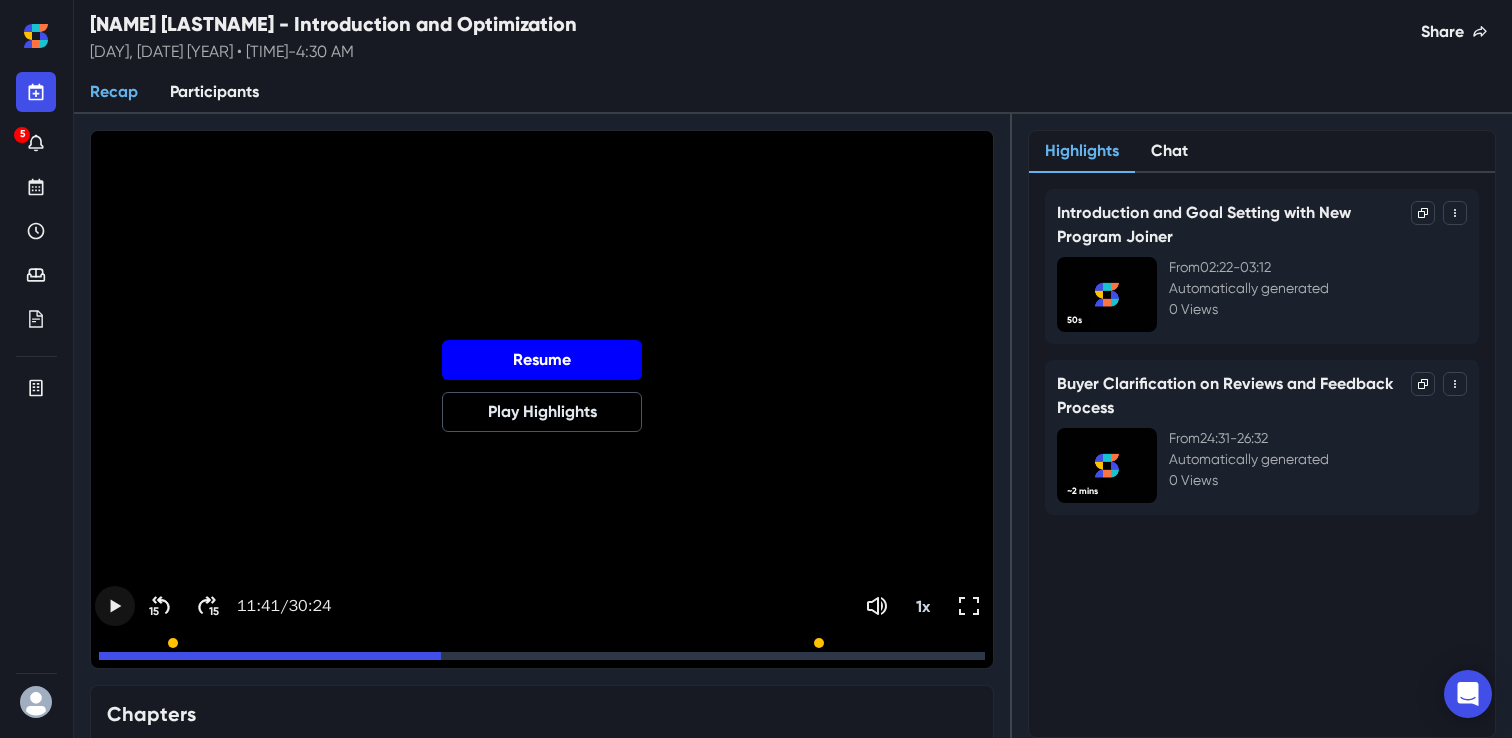 click on "Resume" at bounding box center [542, 360] 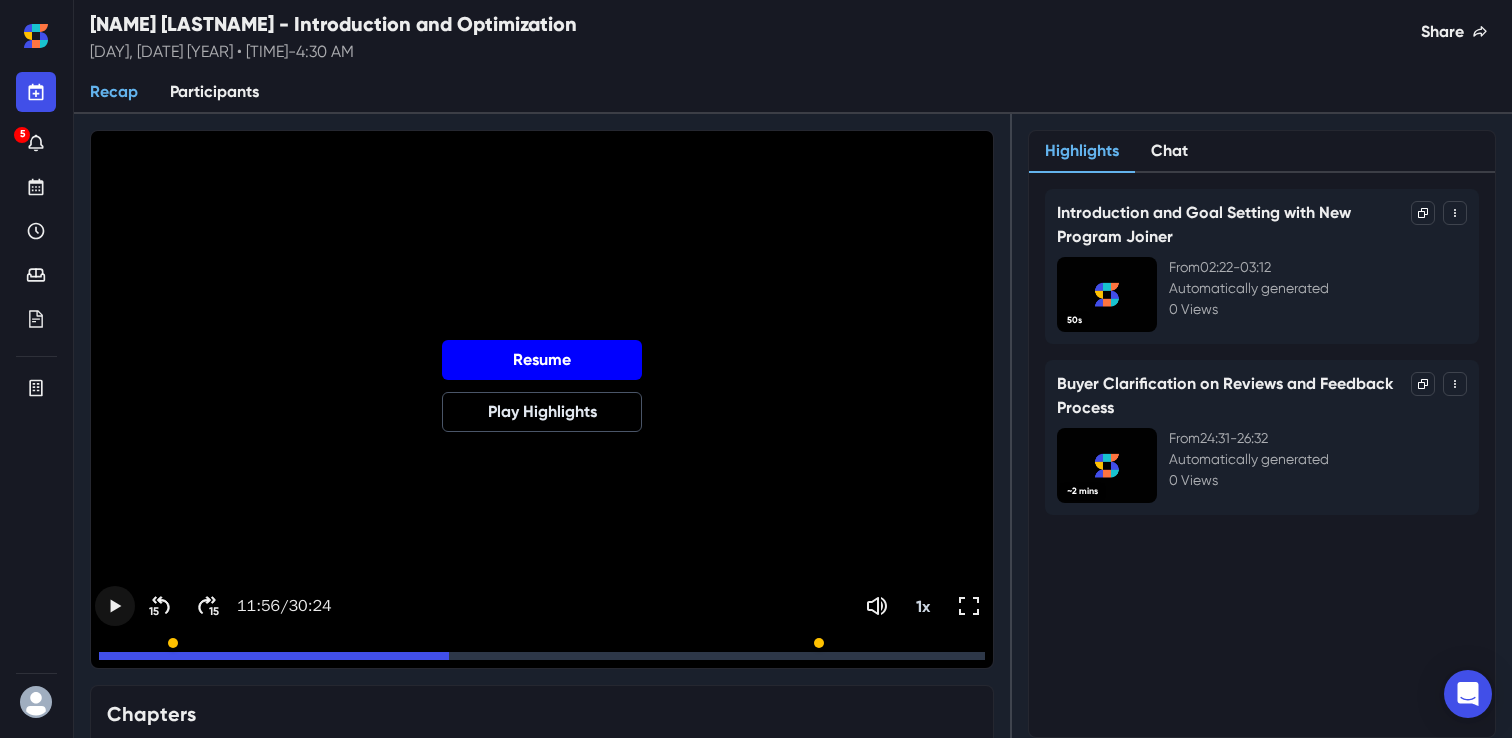 click on "Resume" at bounding box center [542, 360] 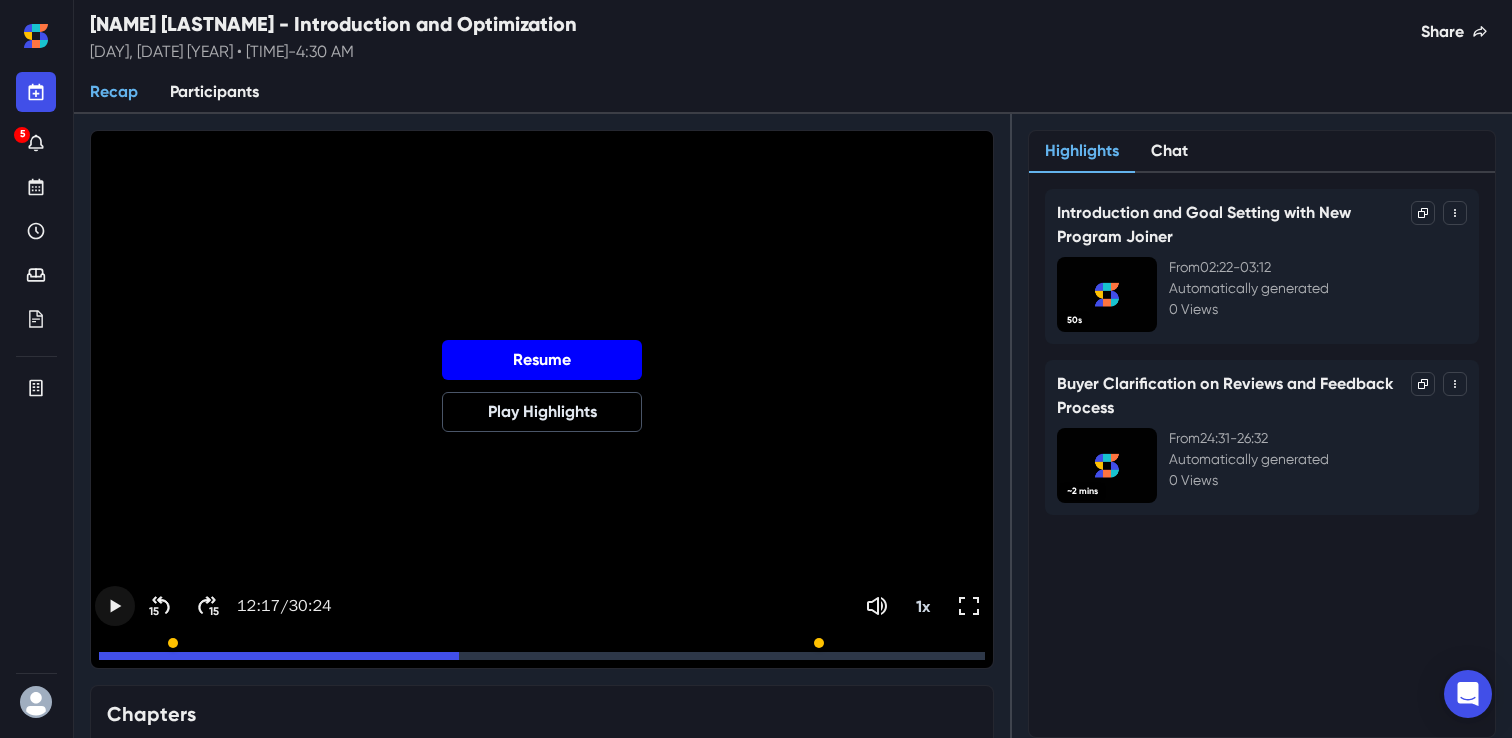 click on "Resume" at bounding box center (542, 360) 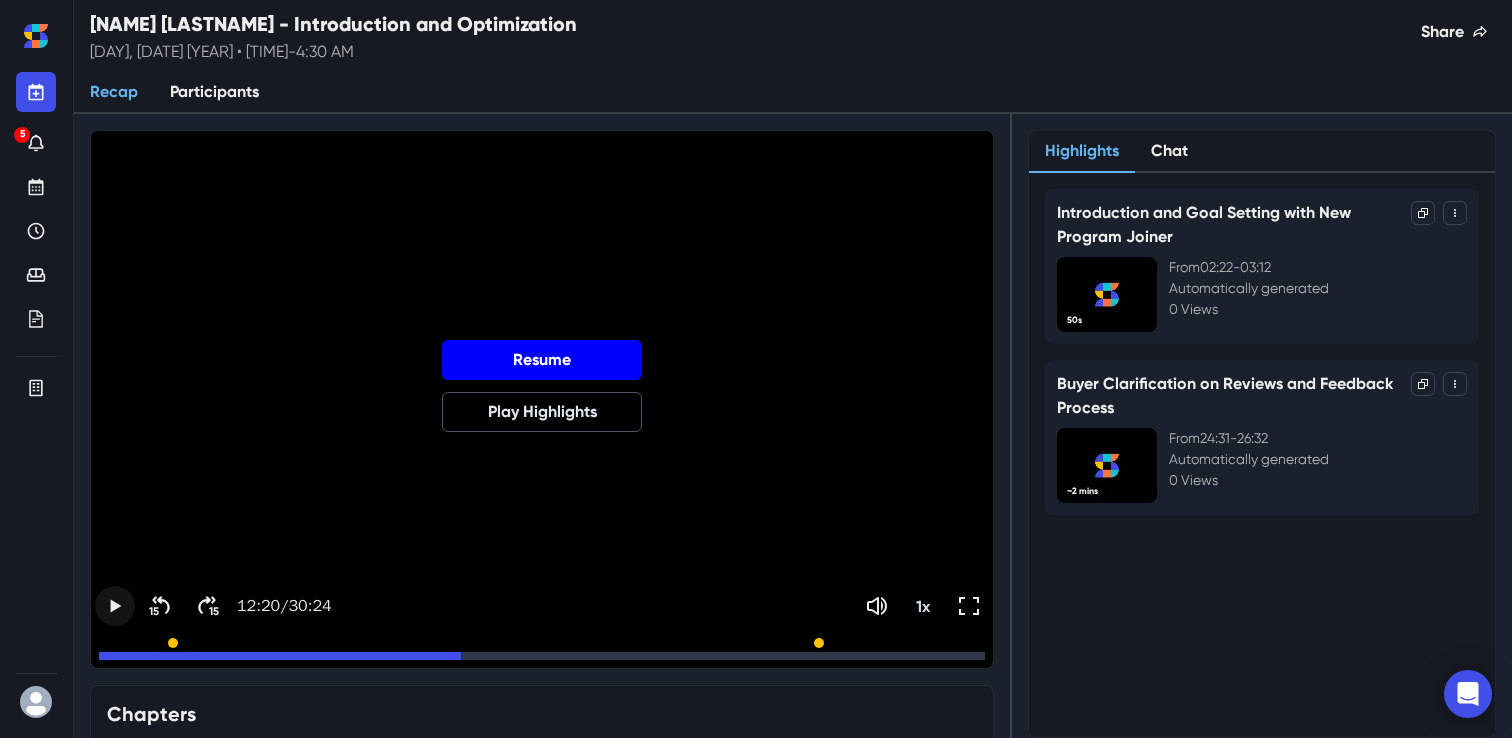 click on "Resume" at bounding box center (542, 360) 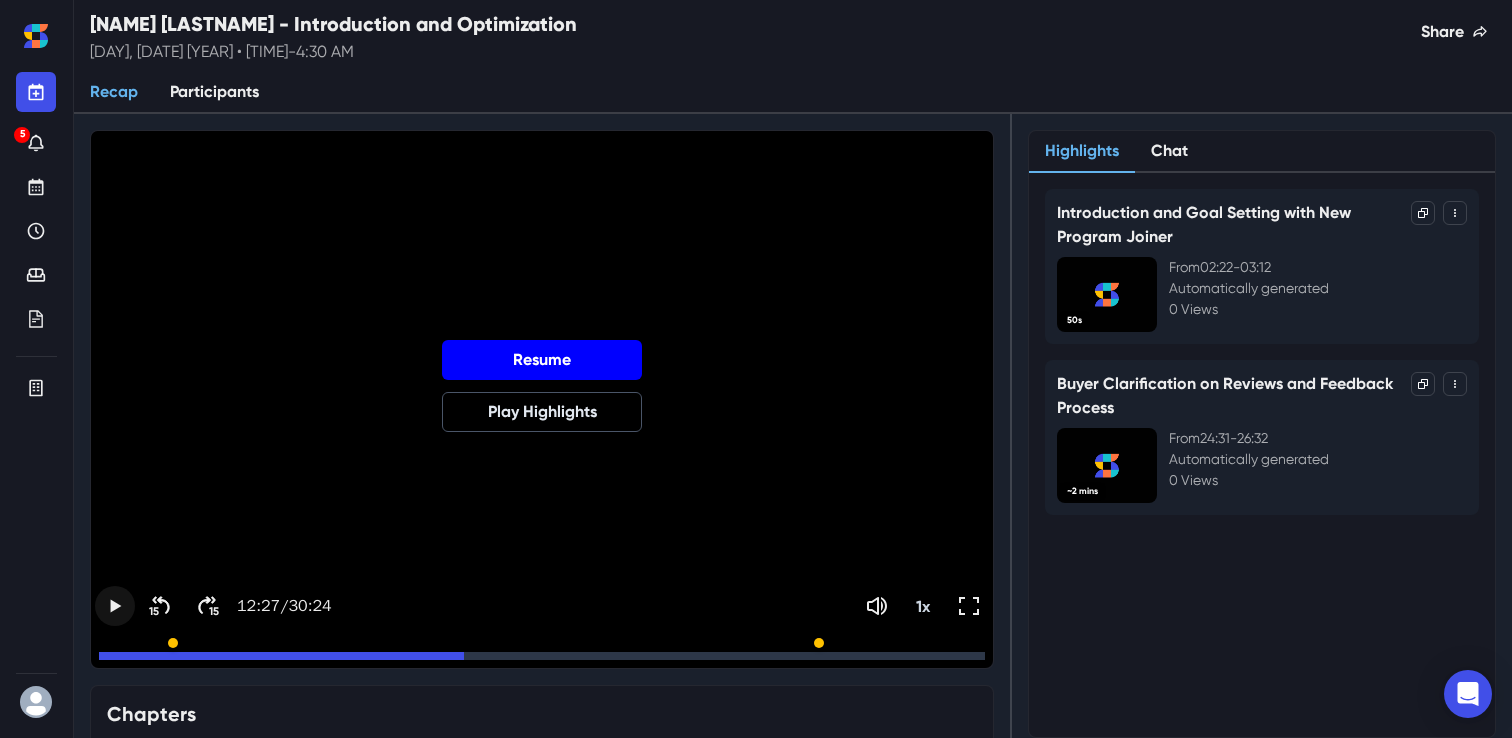 click on "Resume" at bounding box center (542, 360) 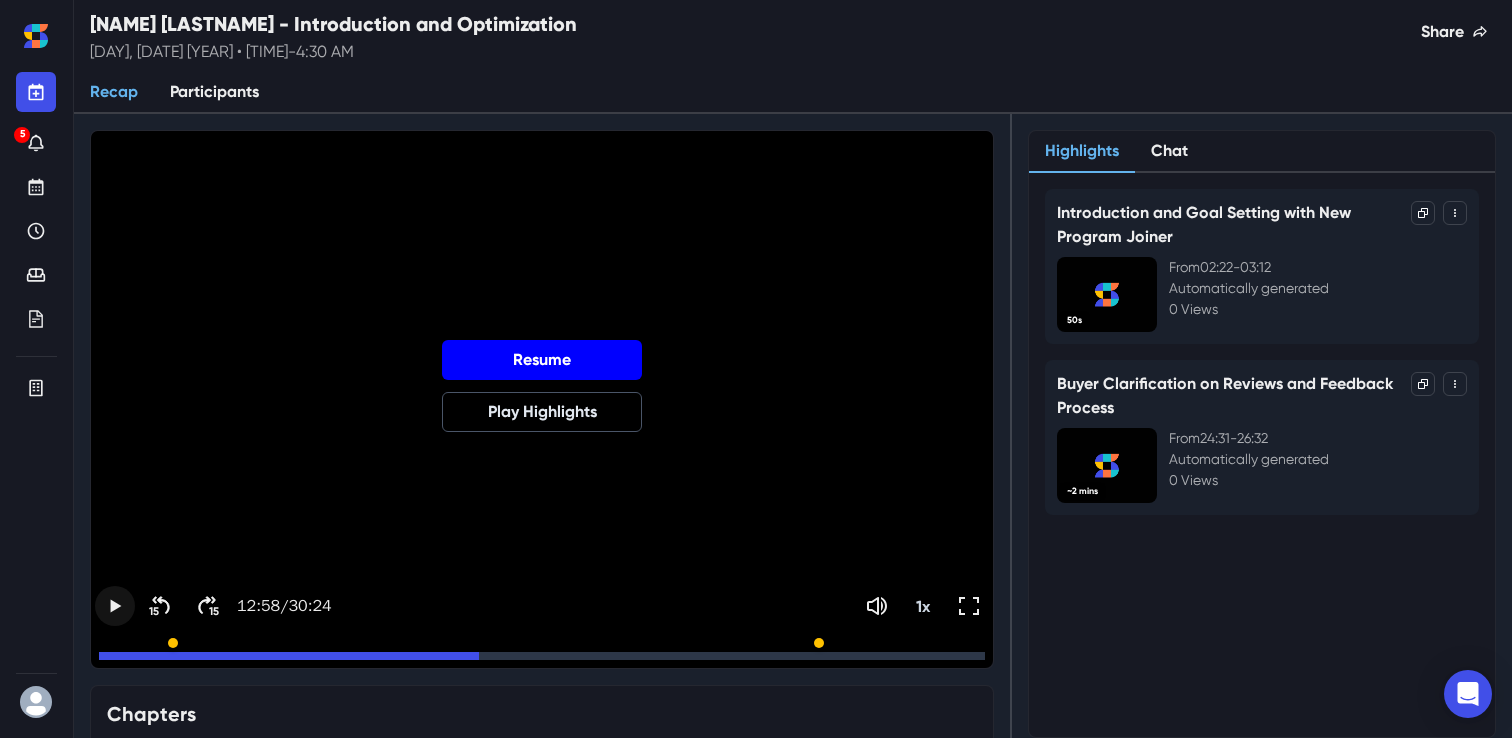 click on "Resume" at bounding box center (542, 360) 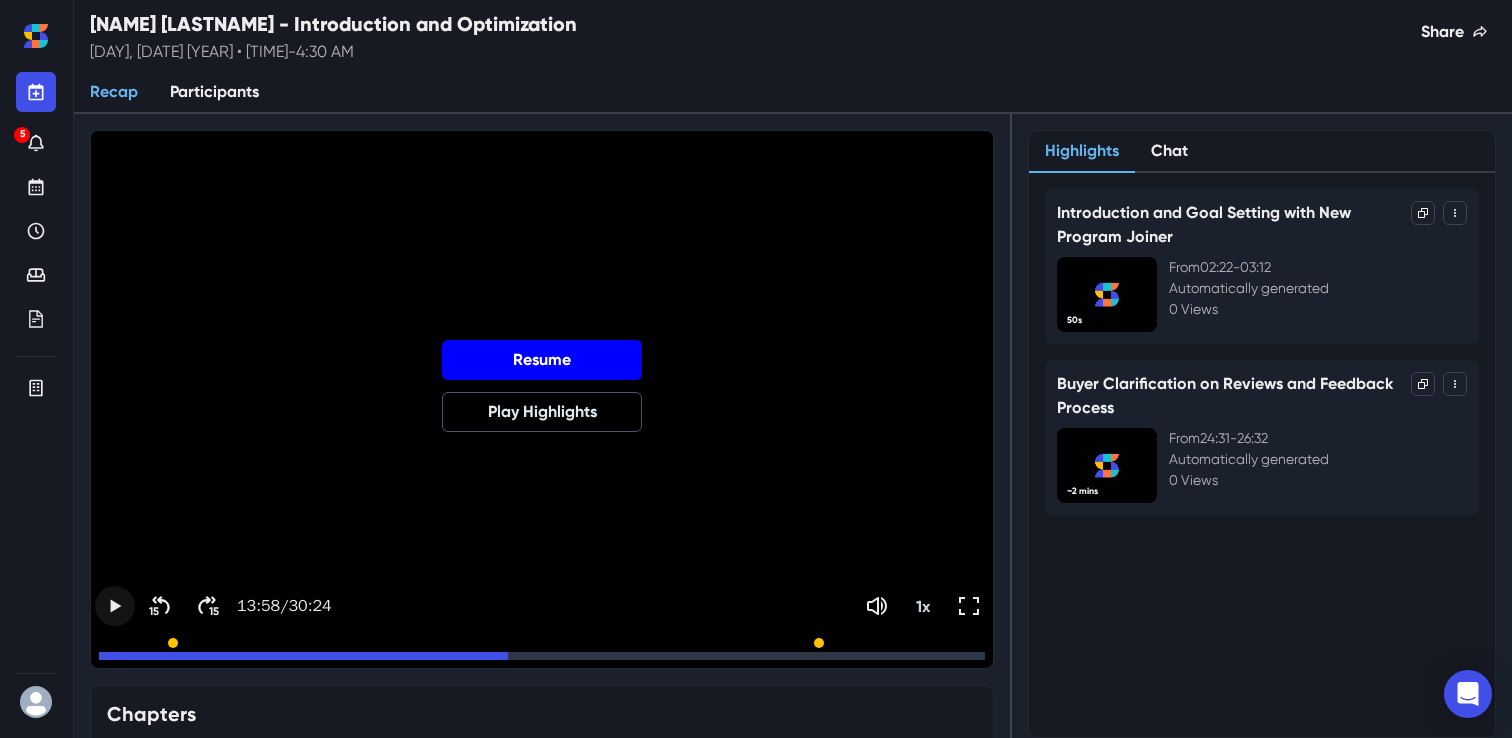click on "Resume" at bounding box center [542, 360] 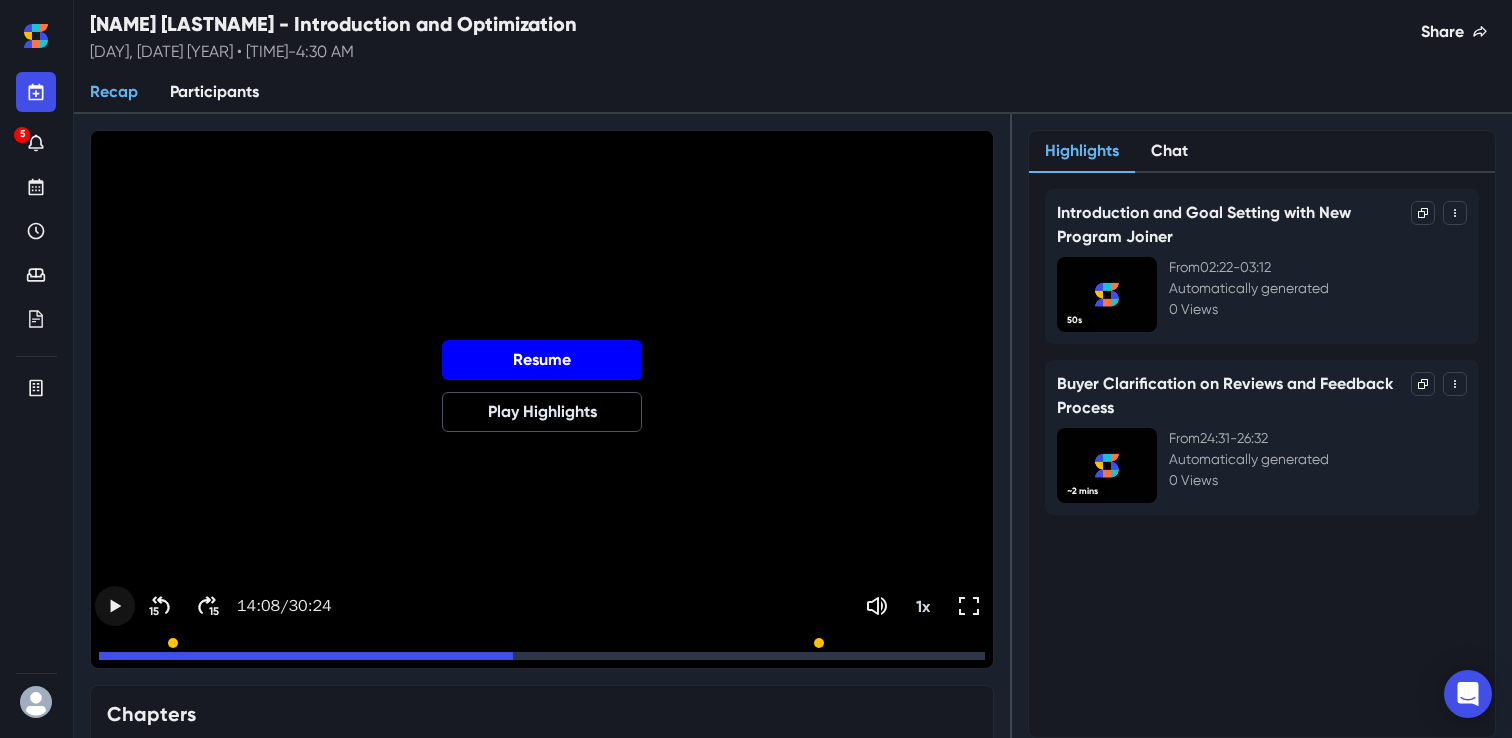click on "Resume" at bounding box center [542, 360] 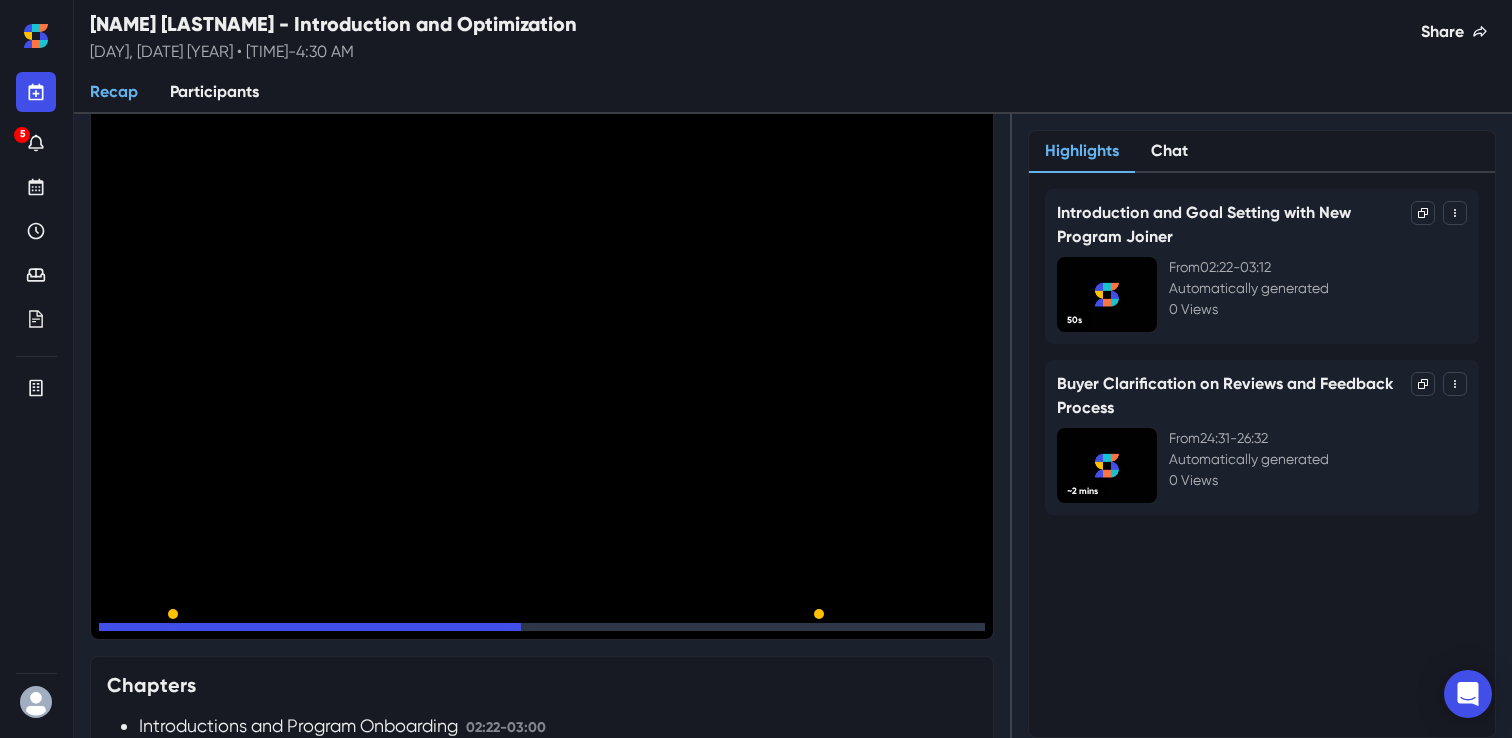 scroll, scrollTop: 0, scrollLeft: 0, axis: both 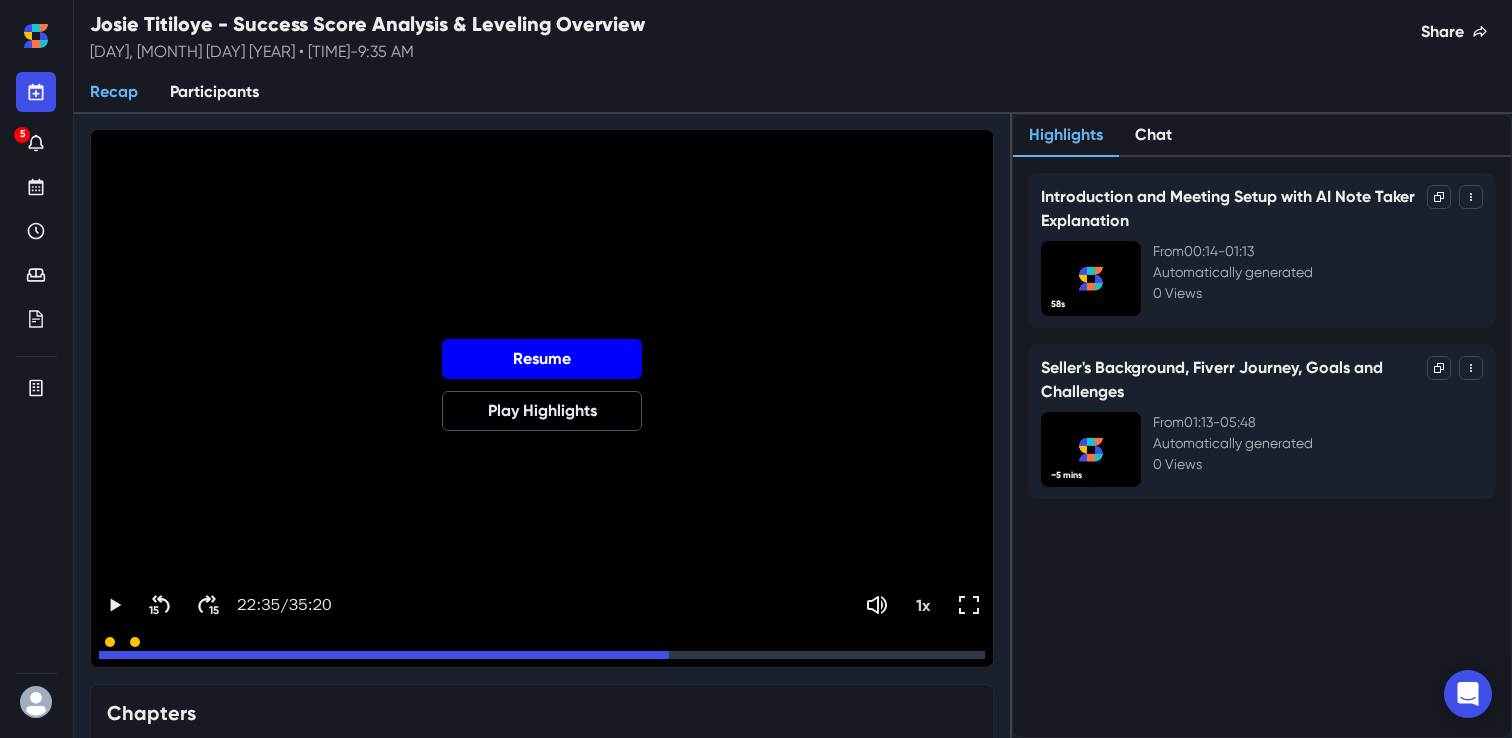 click on "Resume" at bounding box center (542, 359) 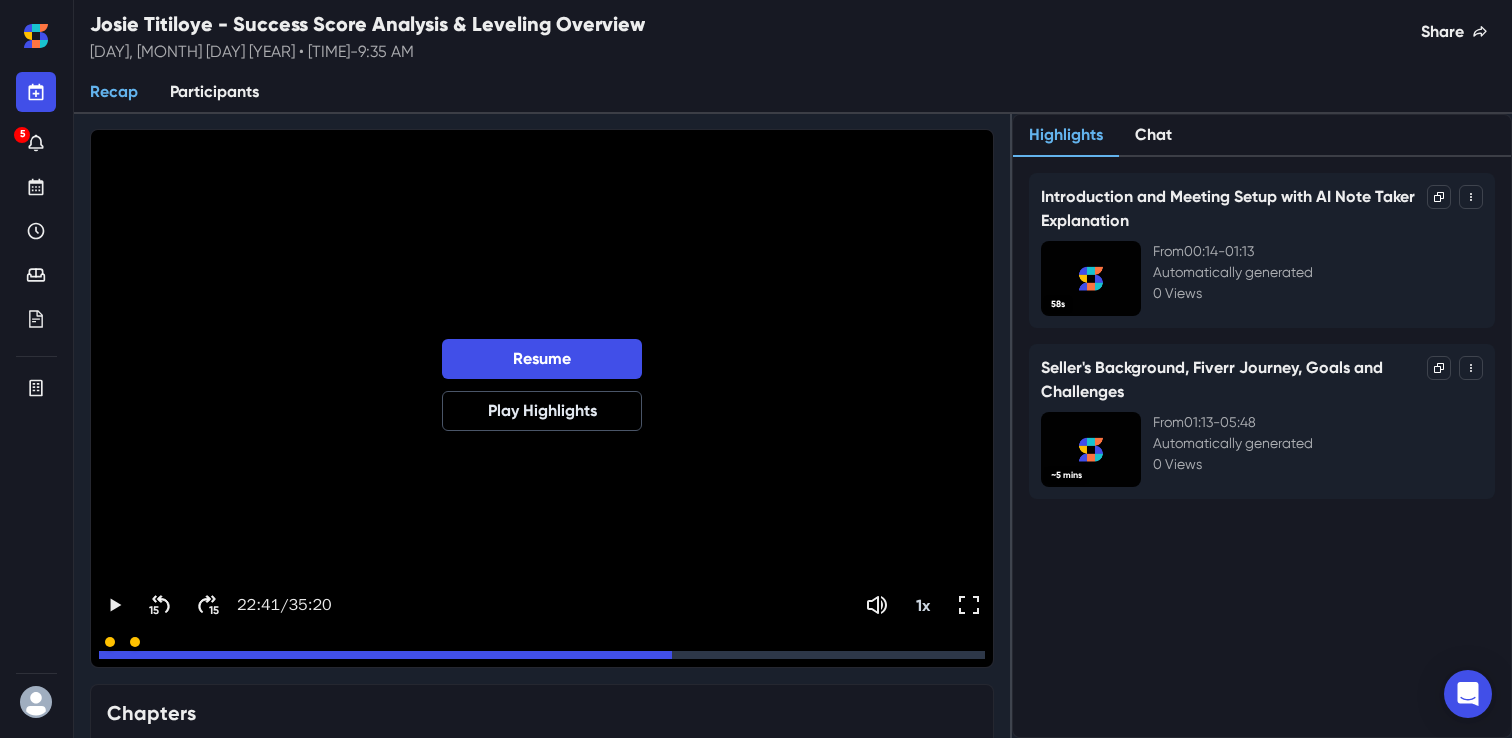 click on "Resume Play Highlights" at bounding box center (542, 400) 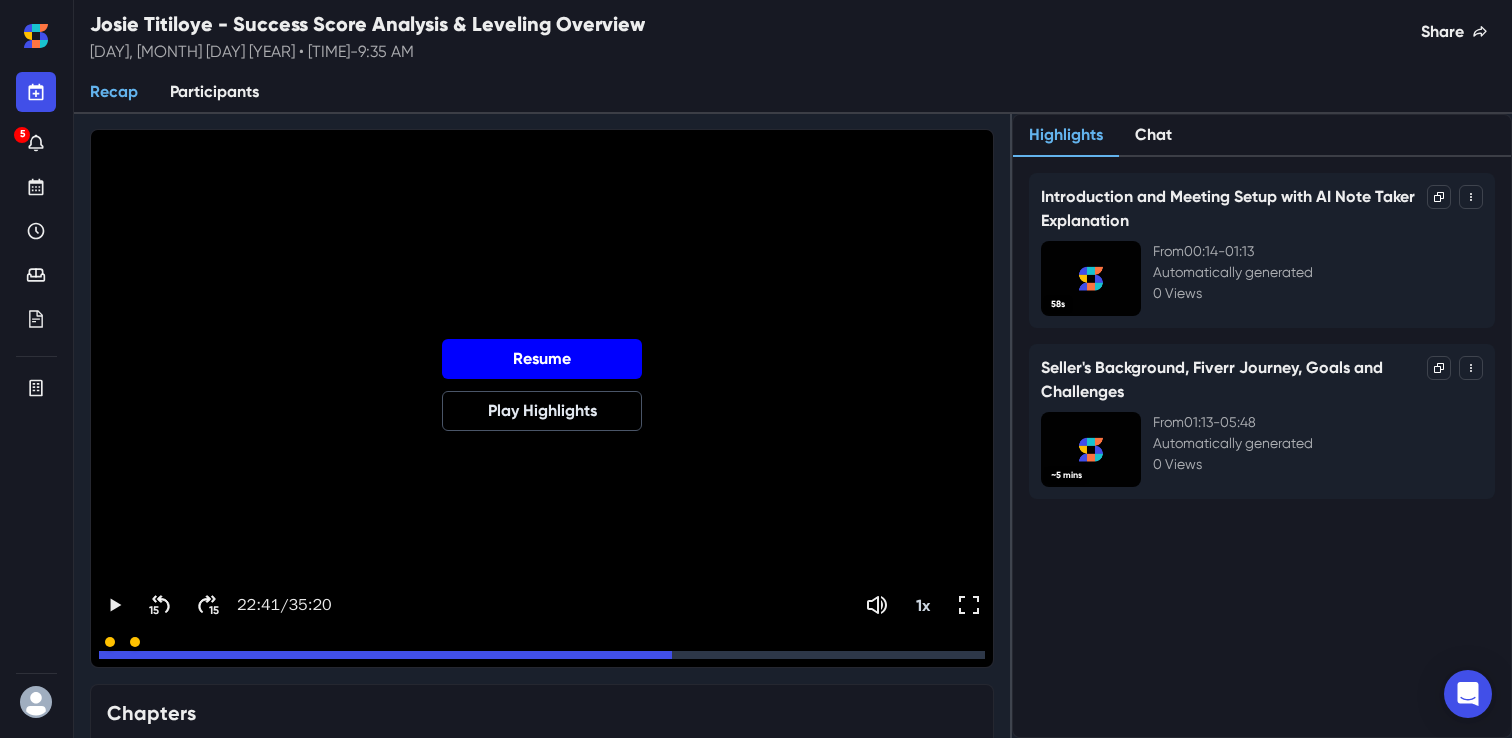 click on "Resume" at bounding box center (542, 359) 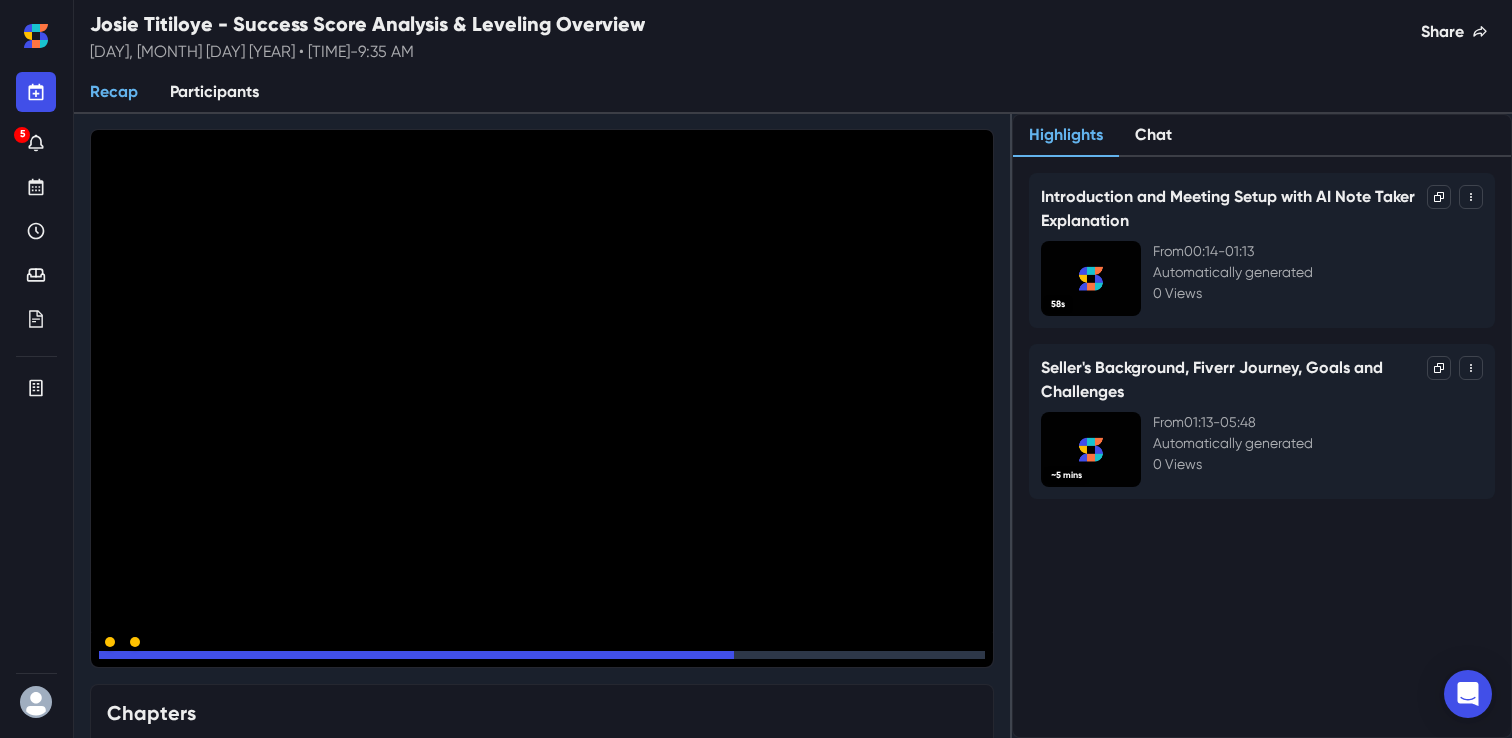 click 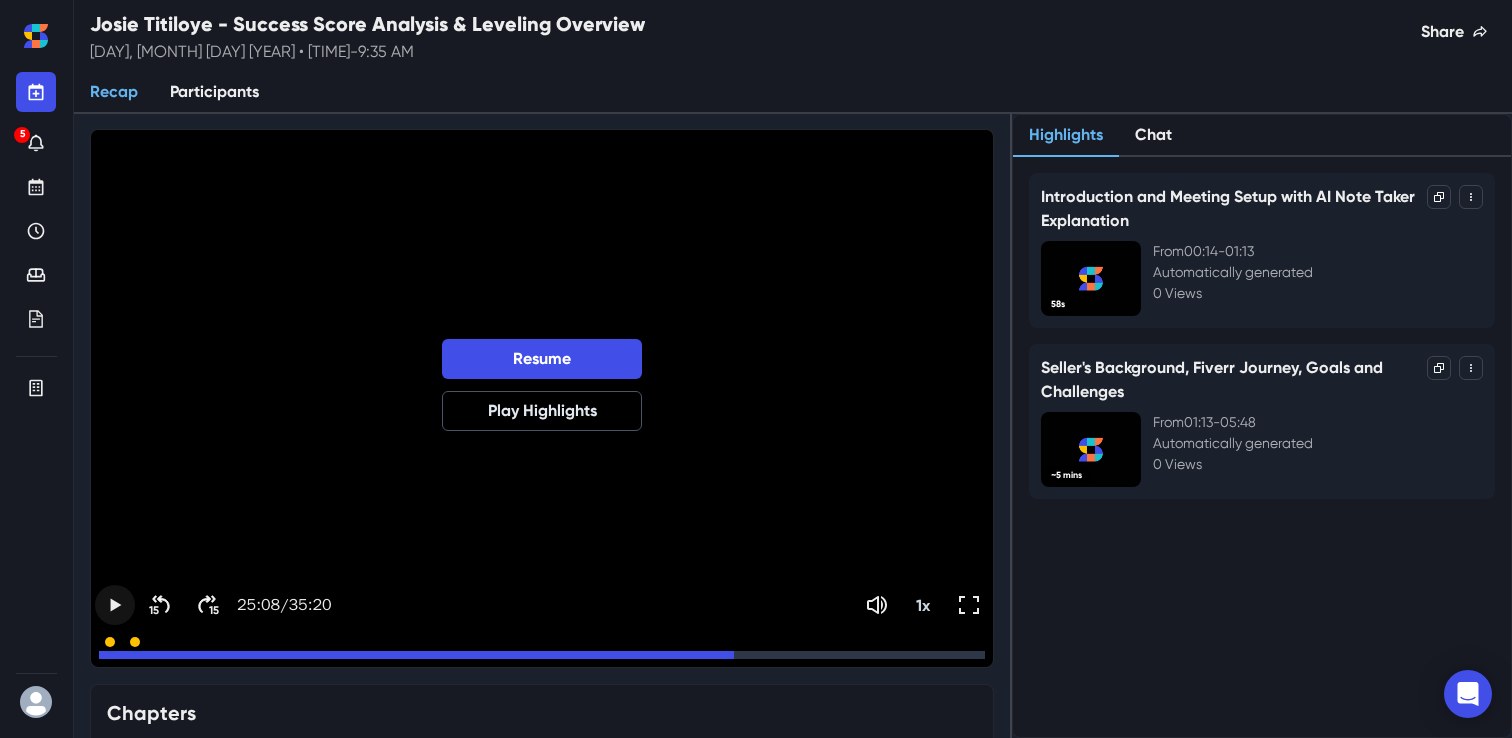 click 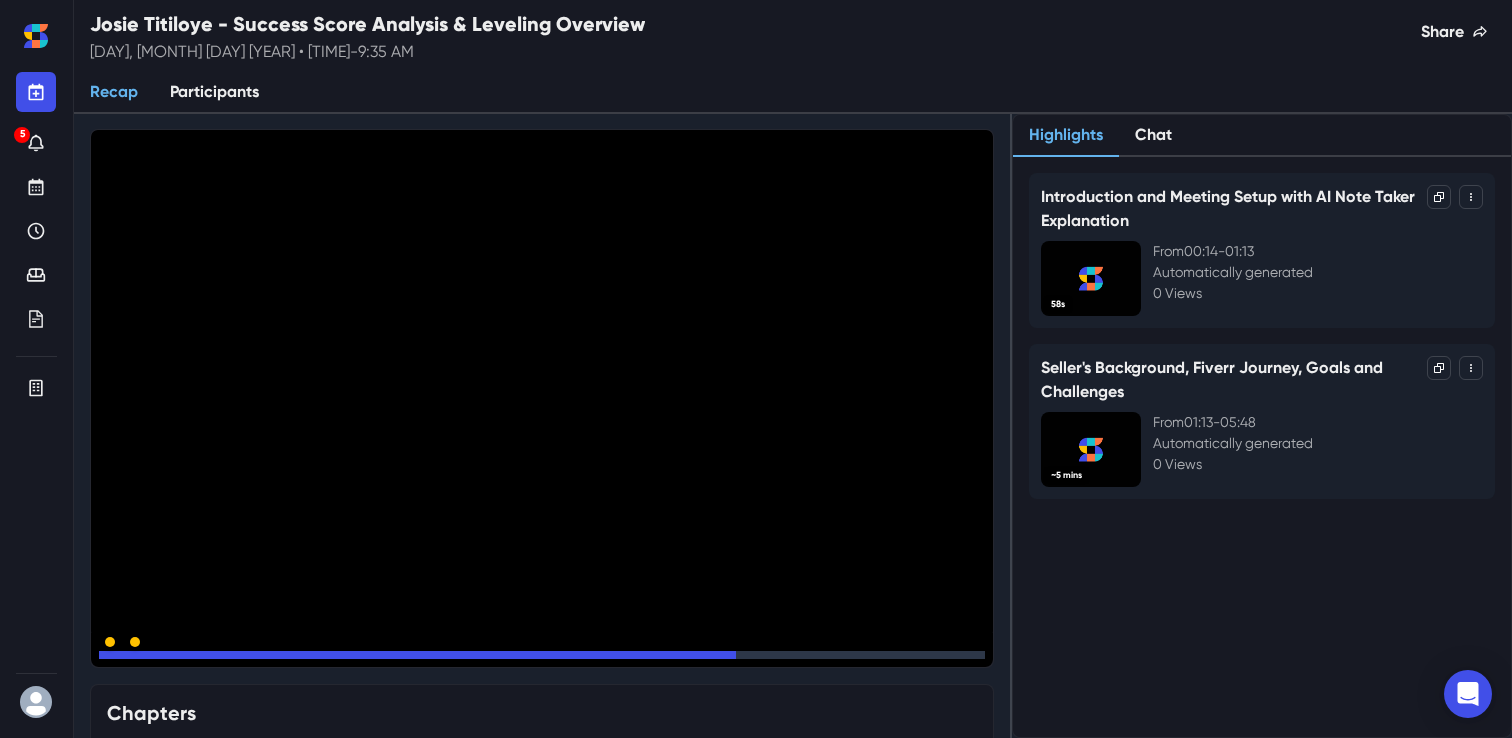 click 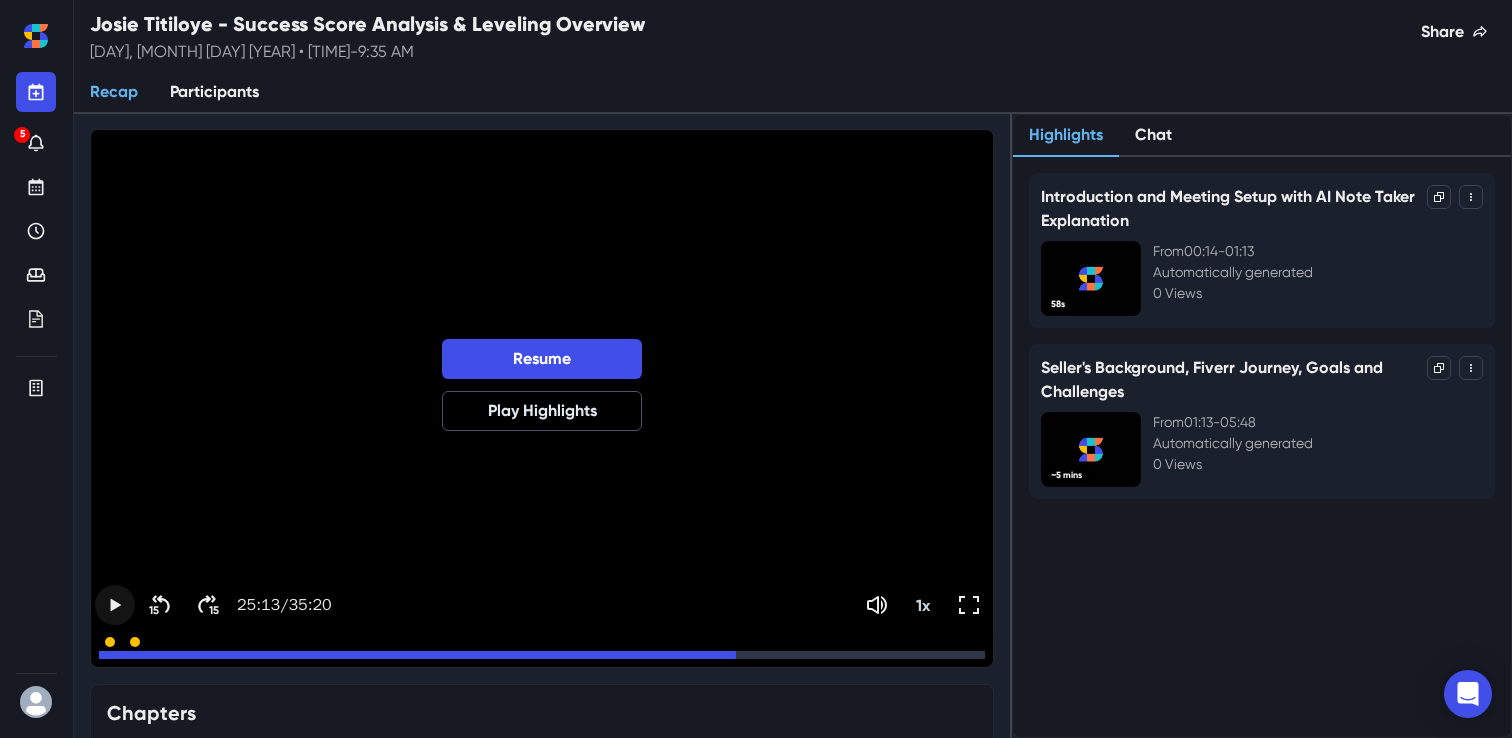 click 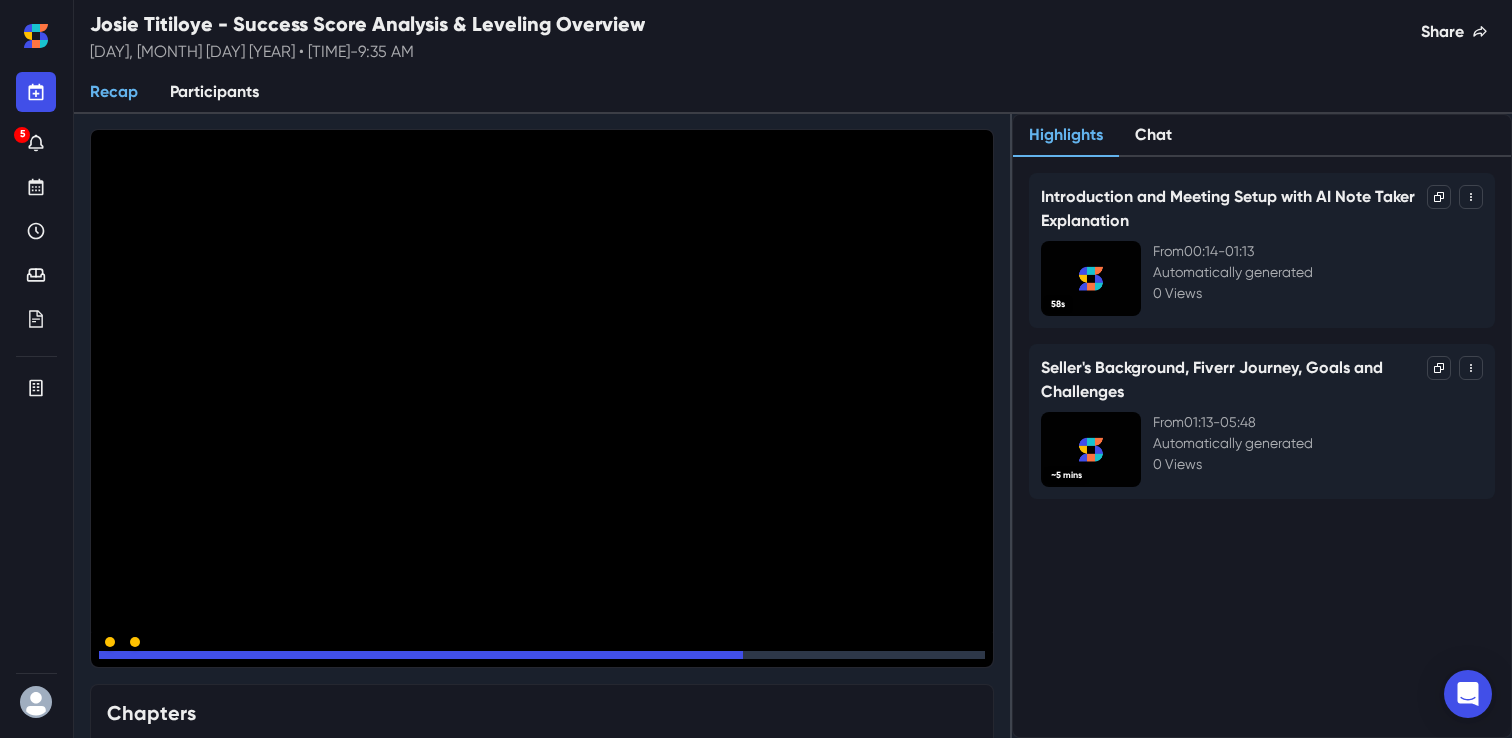 click 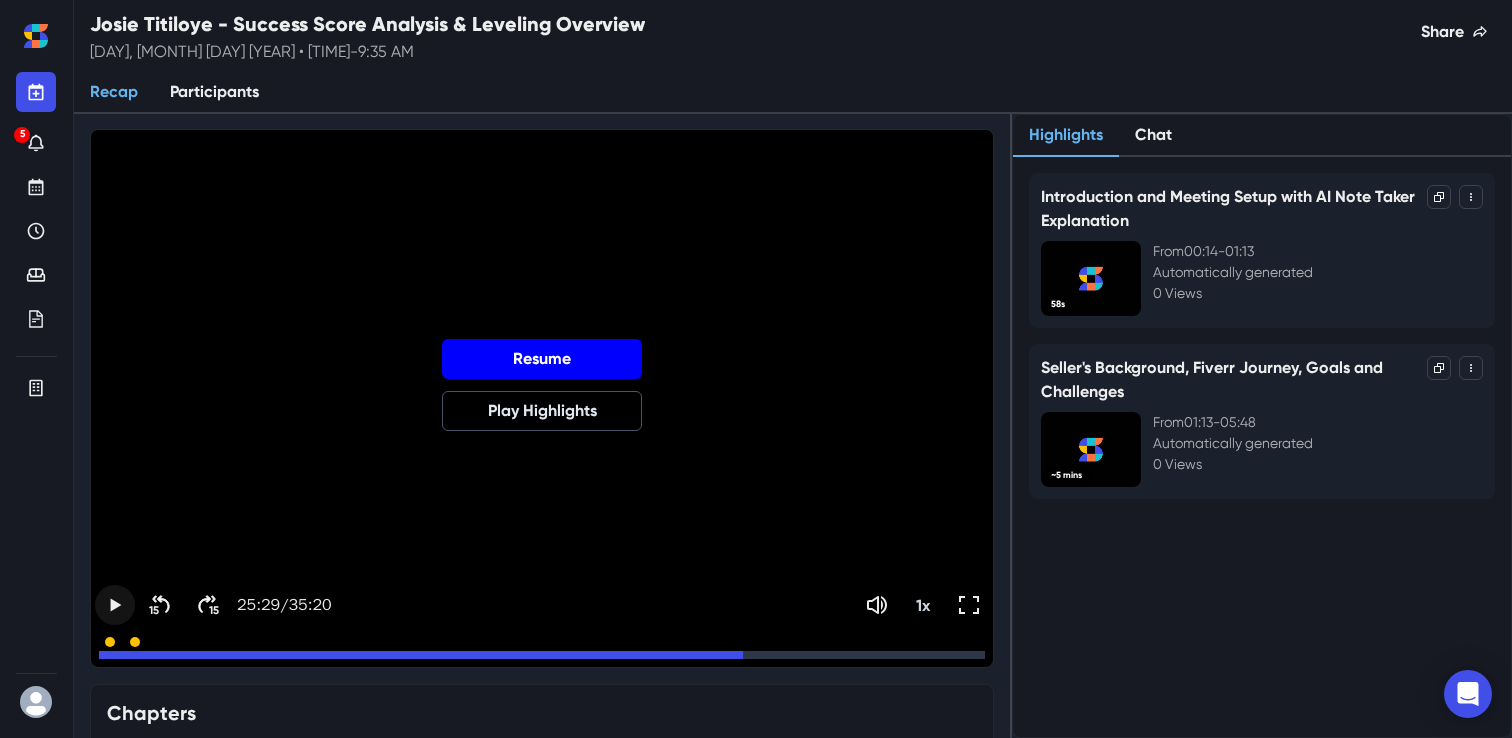 click on "Resume" at bounding box center (542, 359) 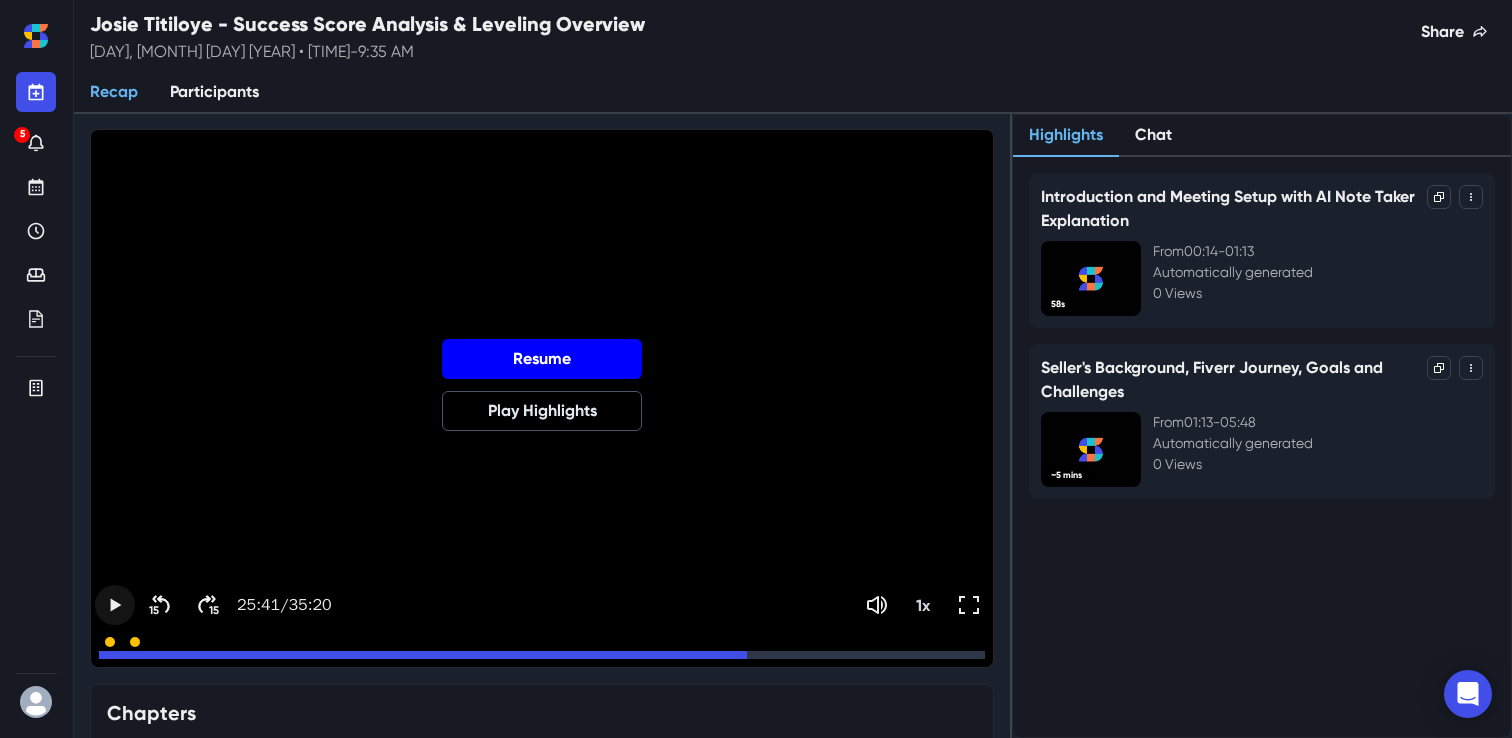 click on "Resume" at bounding box center (542, 359) 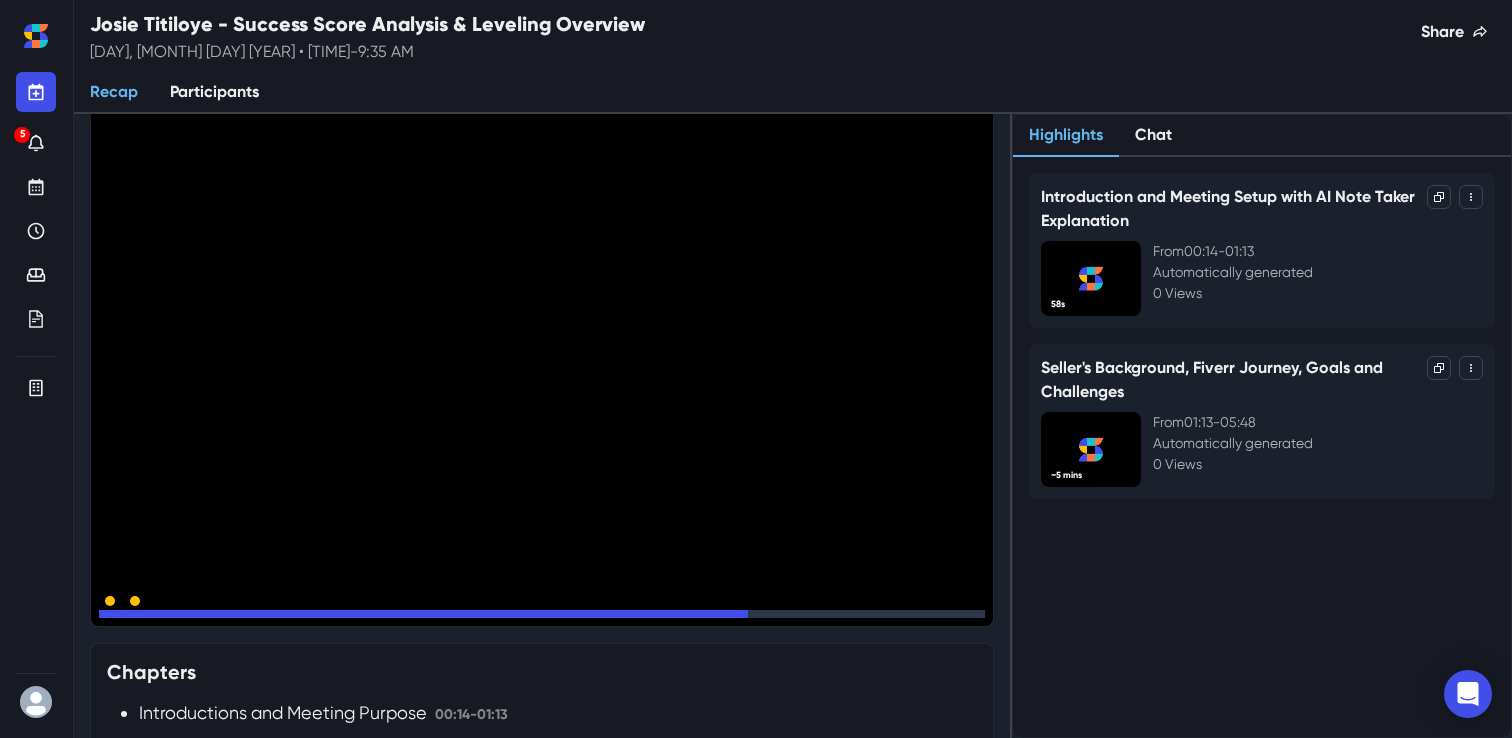 scroll, scrollTop: 0, scrollLeft: 0, axis: both 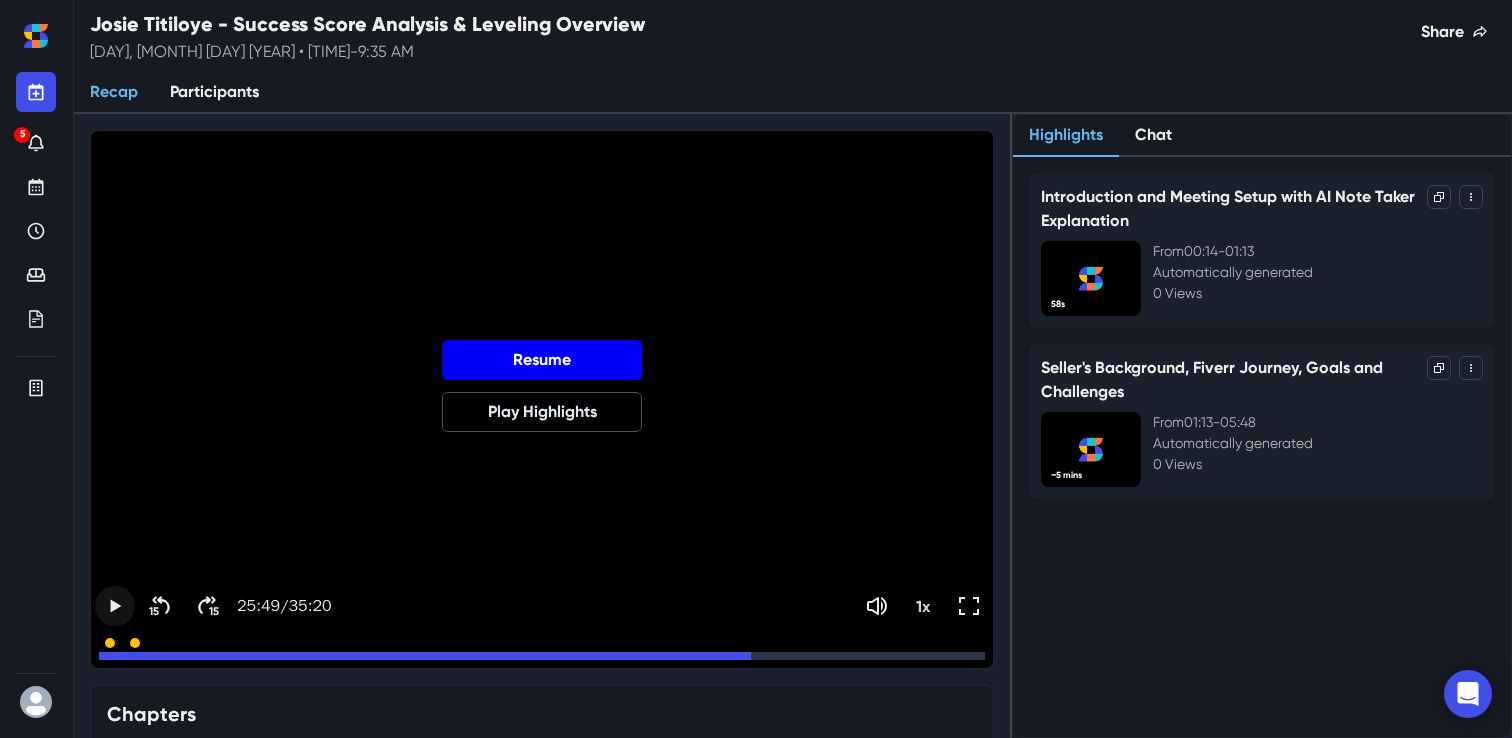 click on "Resume" at bounding box center [542, 360] 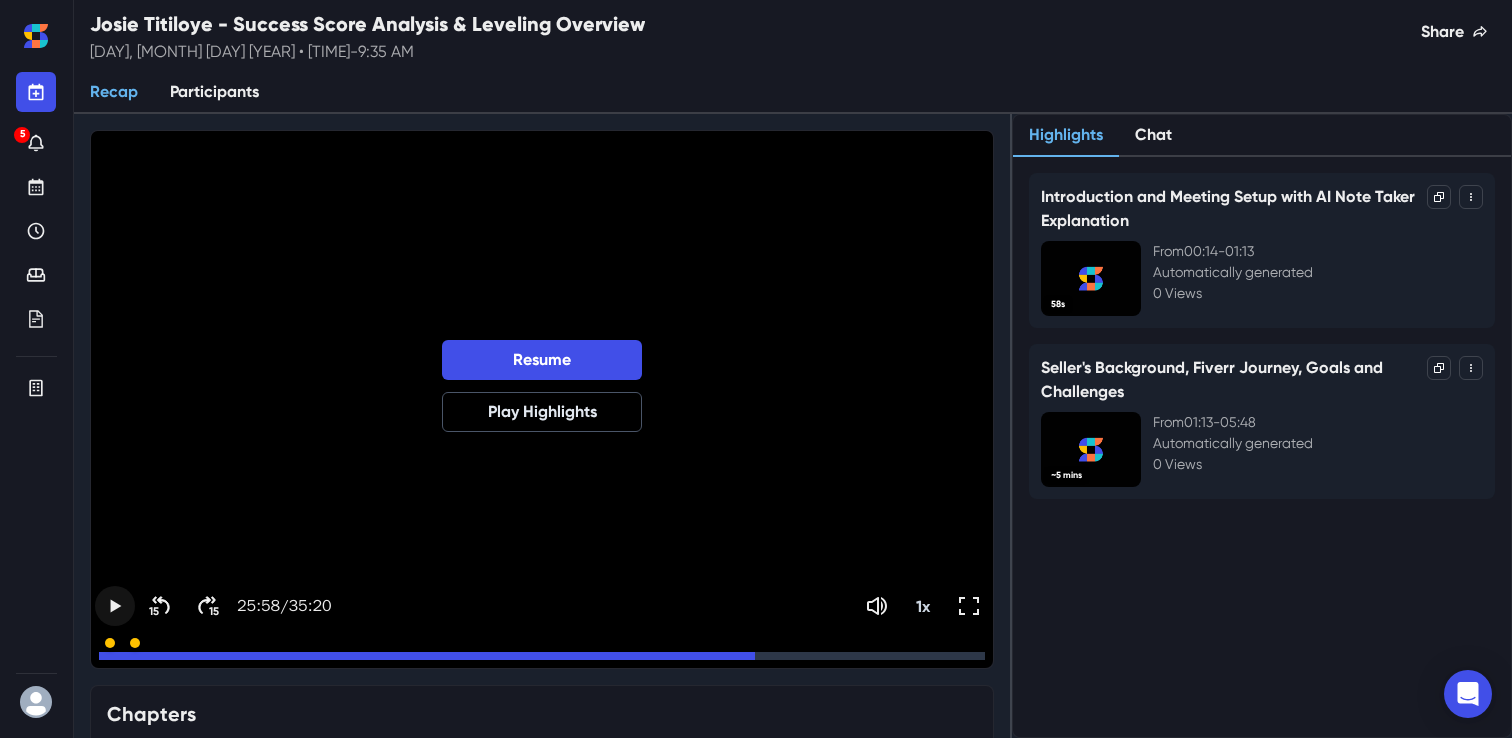 click on "Resume Play Highlights" at bounding box center (542, 401) 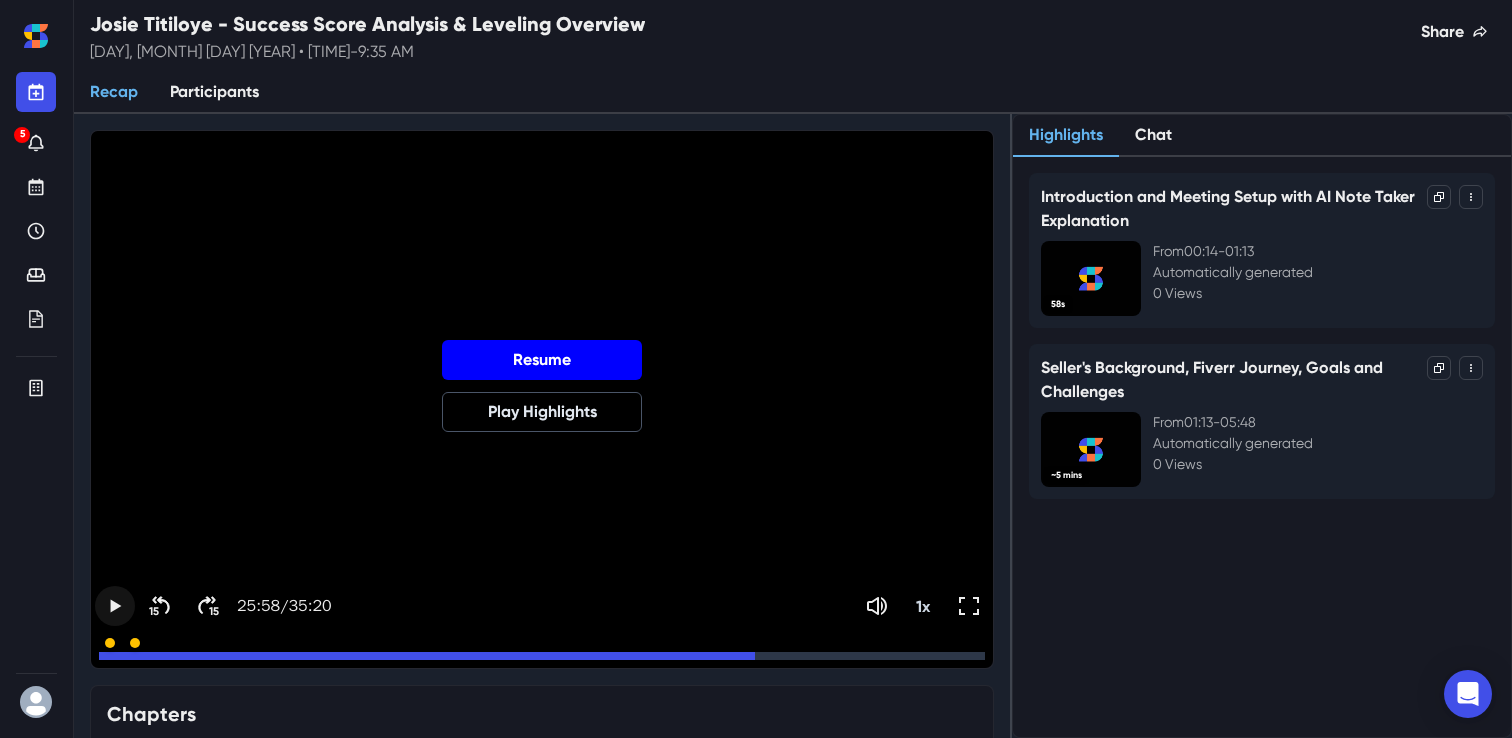 click on "Resume" at bounding box center (542, 360) 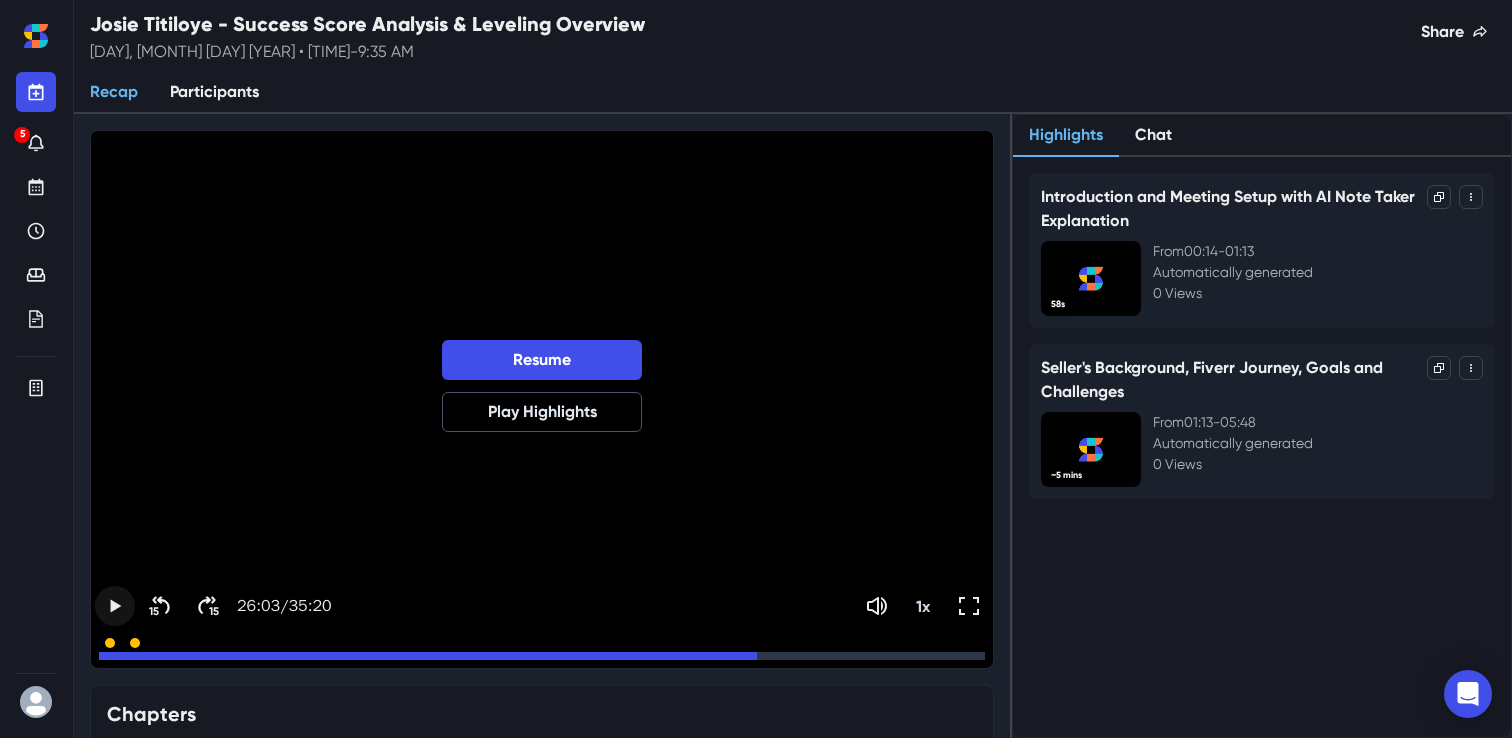 click on "Resume Play Highlights" at bounding box center [542, 401] 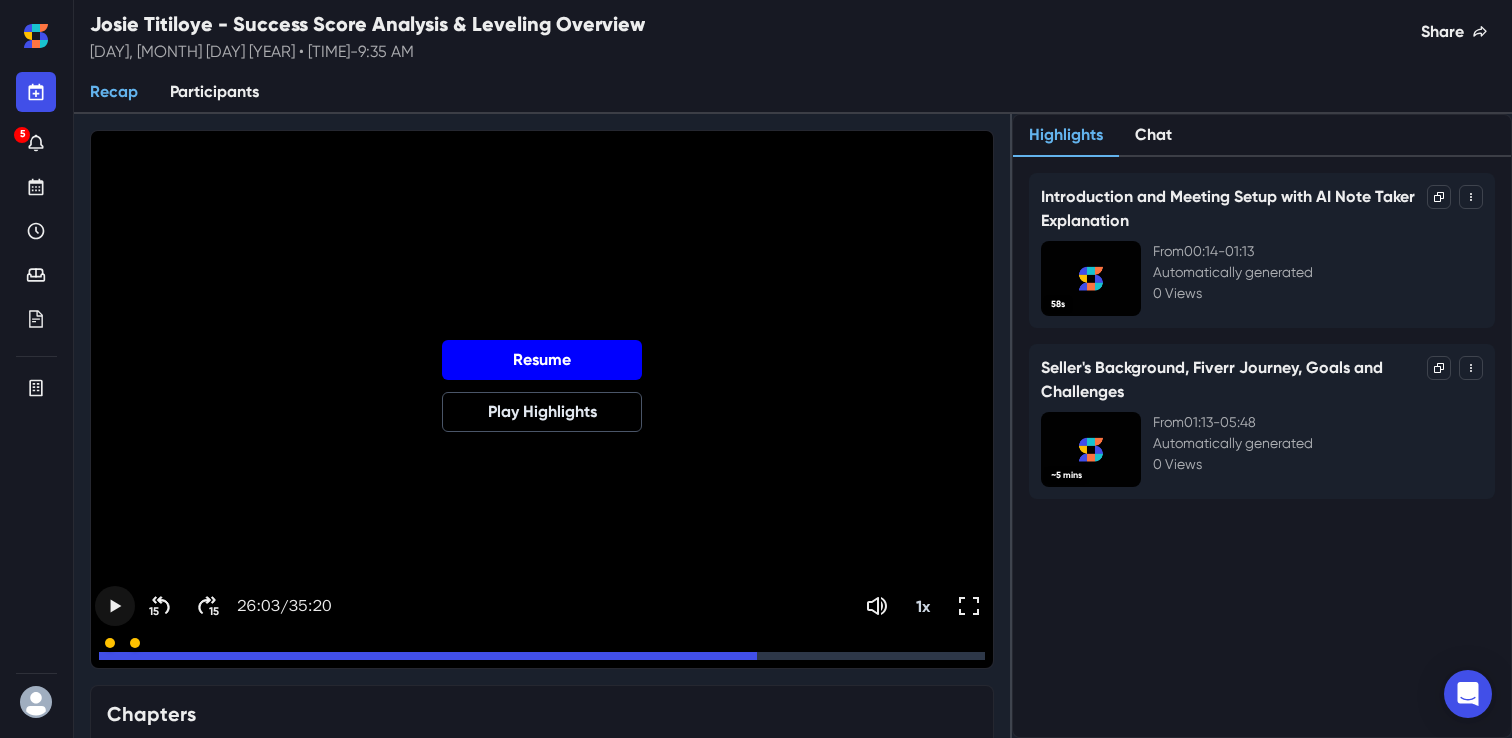 click on "Resume" at bounding box center (542, 360) 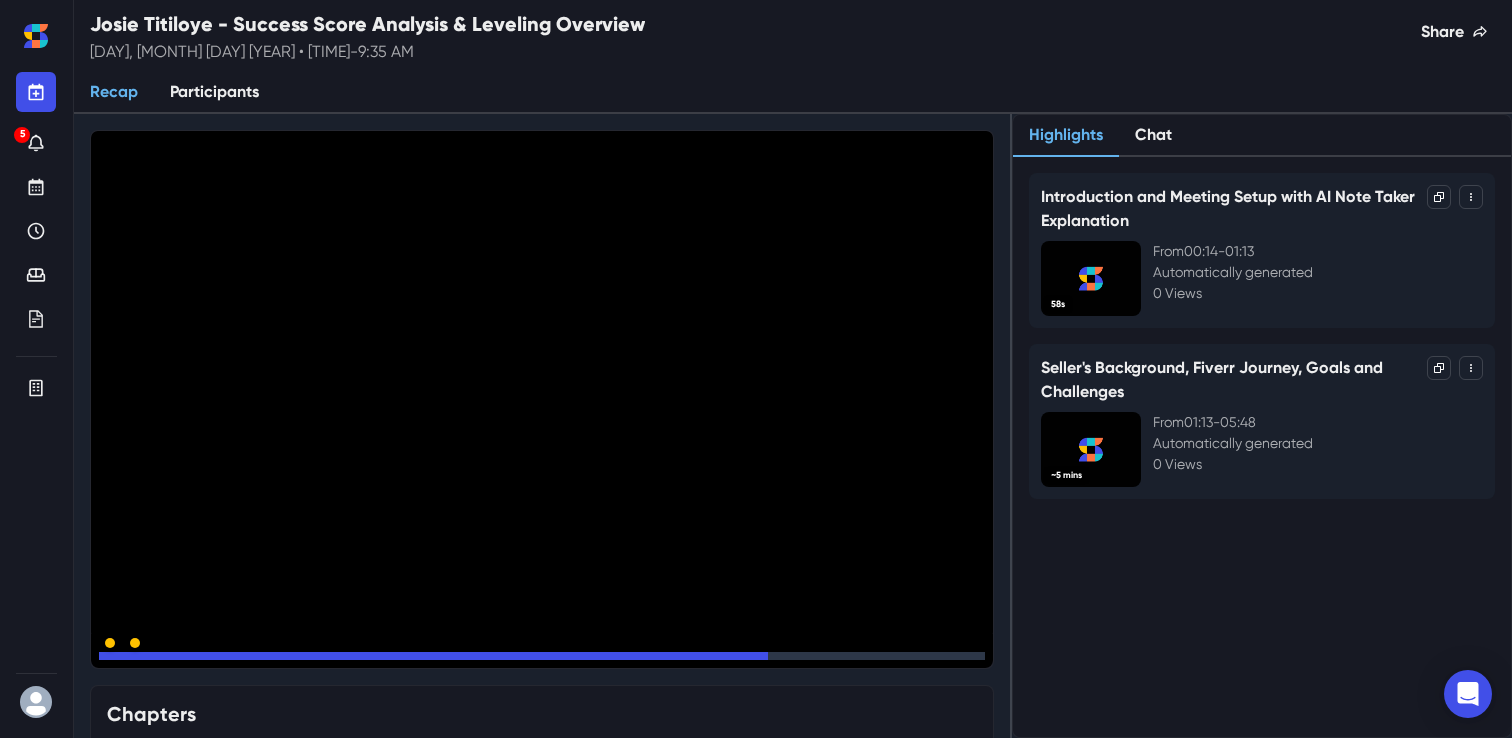 click 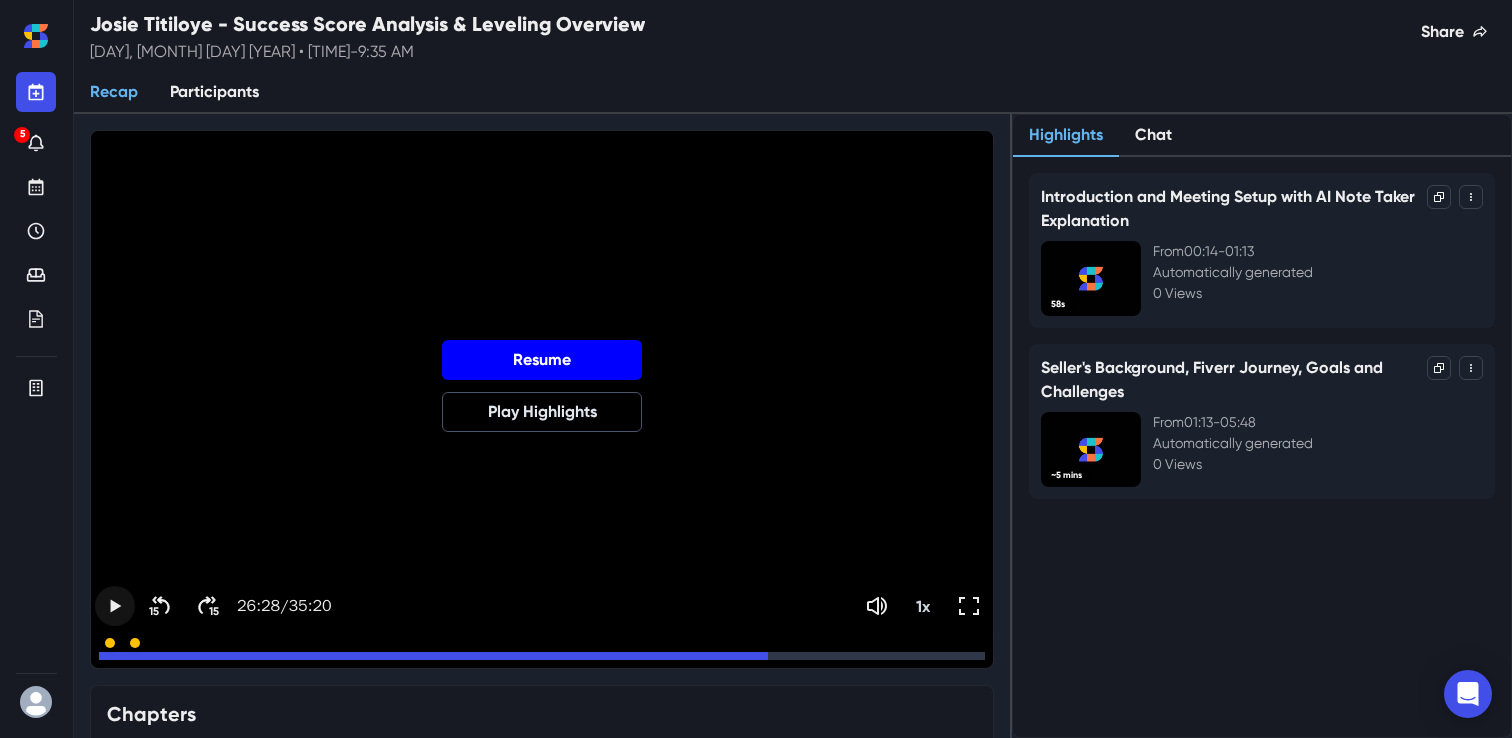 click on "Resume" at bounding box center [542, 360] 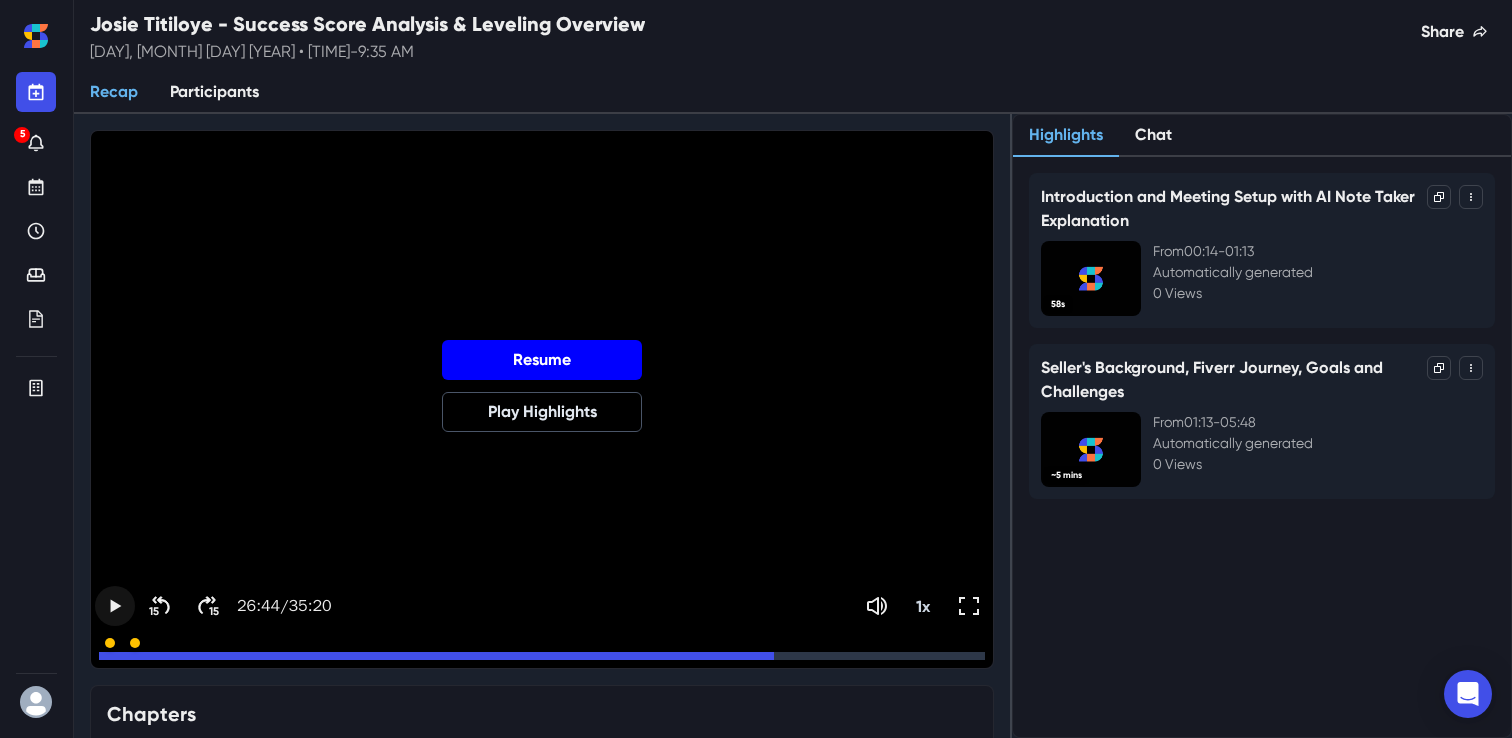 click on "Resume" at bounding box center [542, 360] 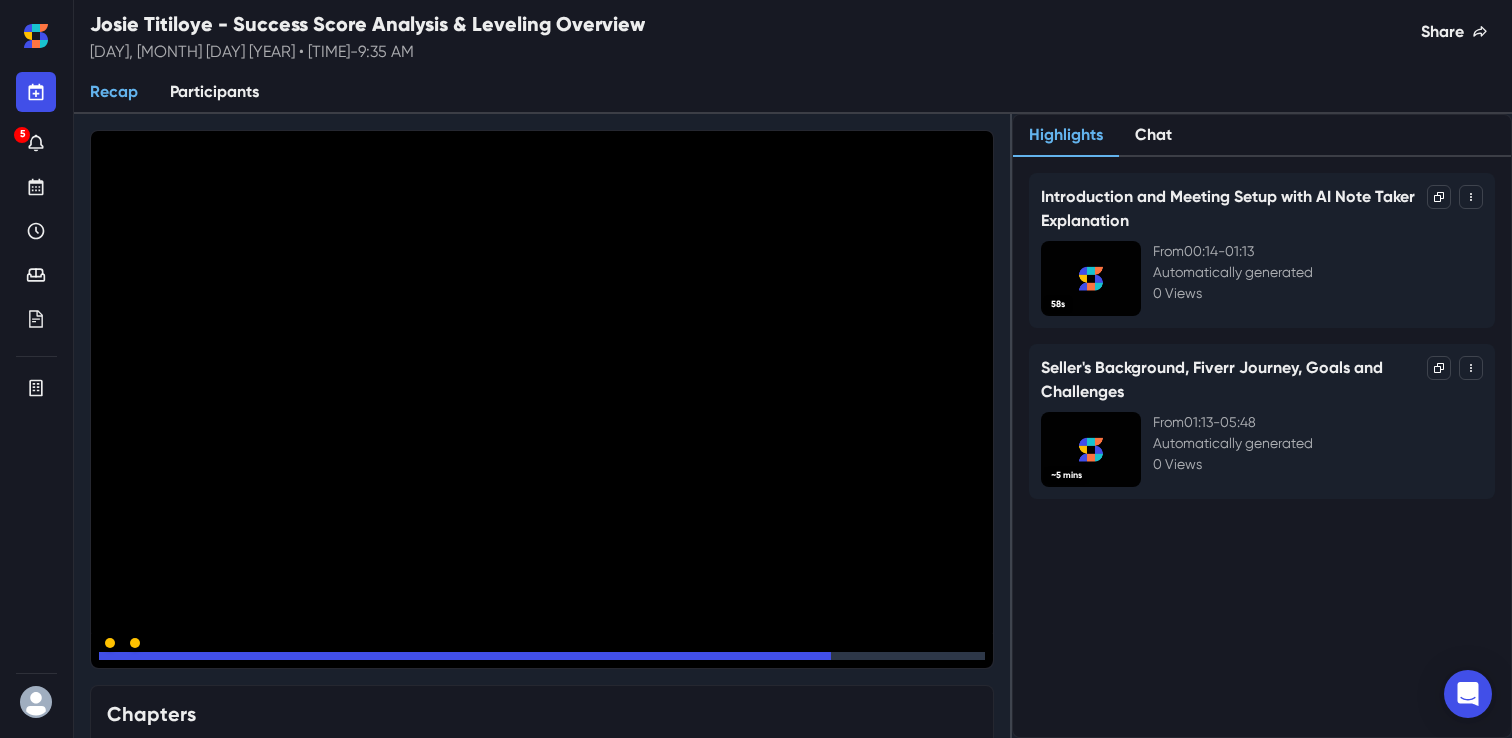 click 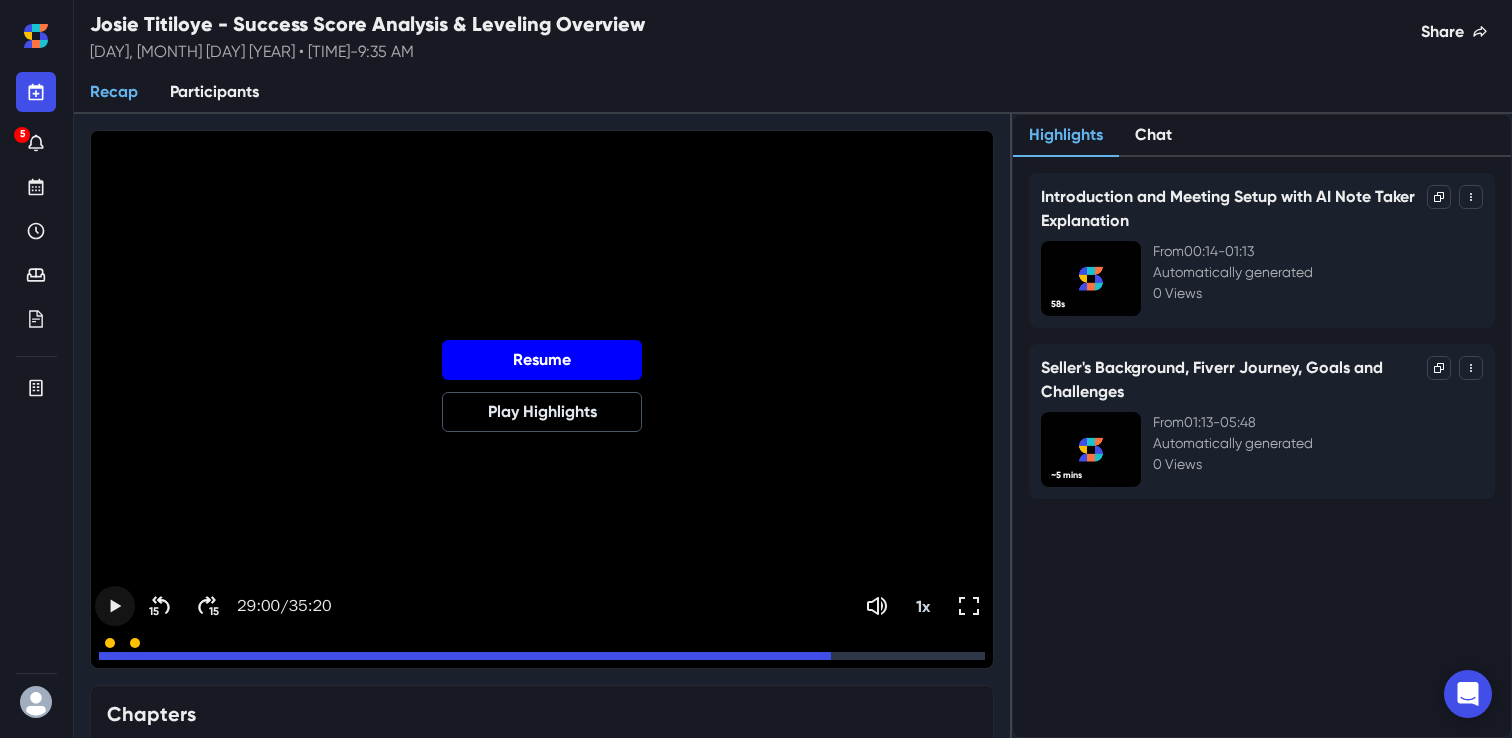 click on "Resume" at bounding box center [542, 360] 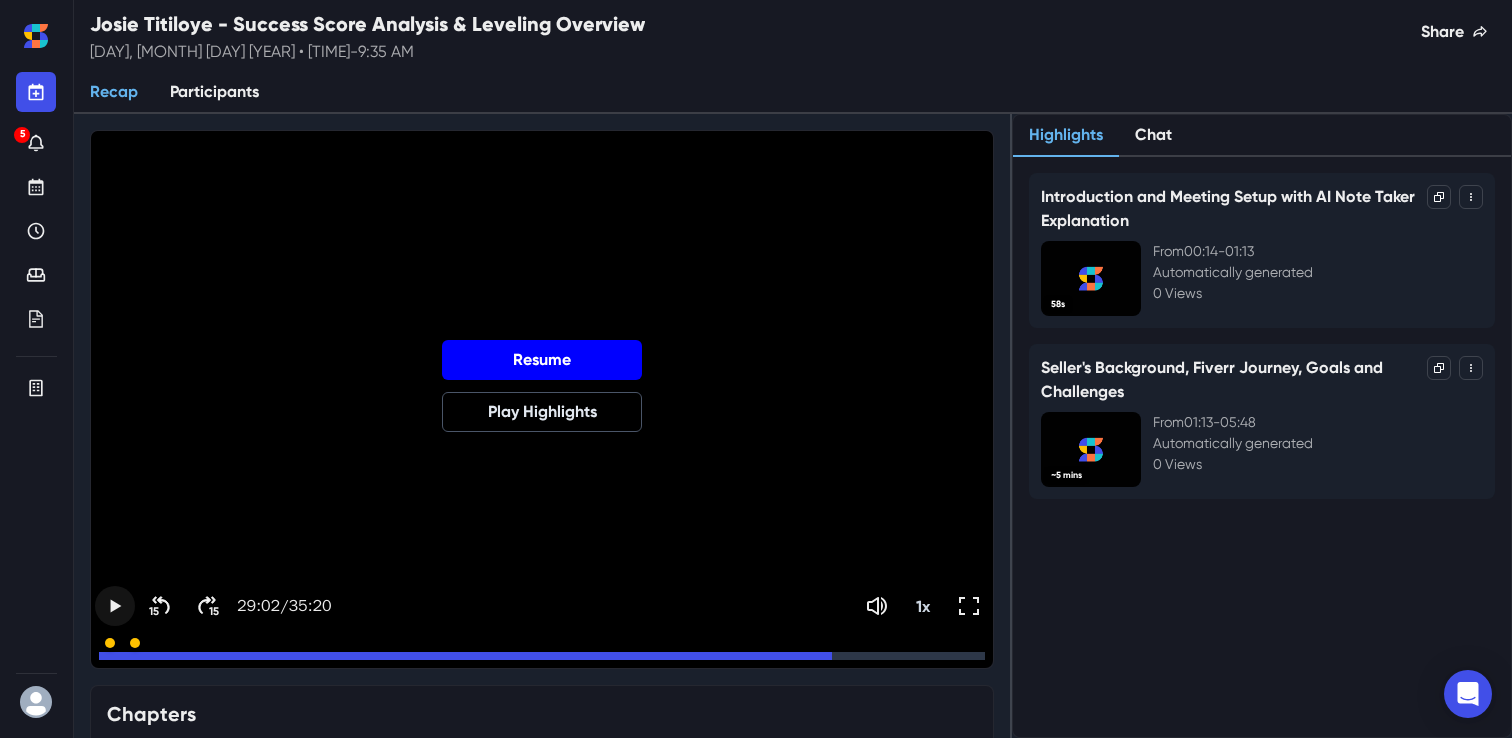 click on "Resume" at bounding box center [542, 360] 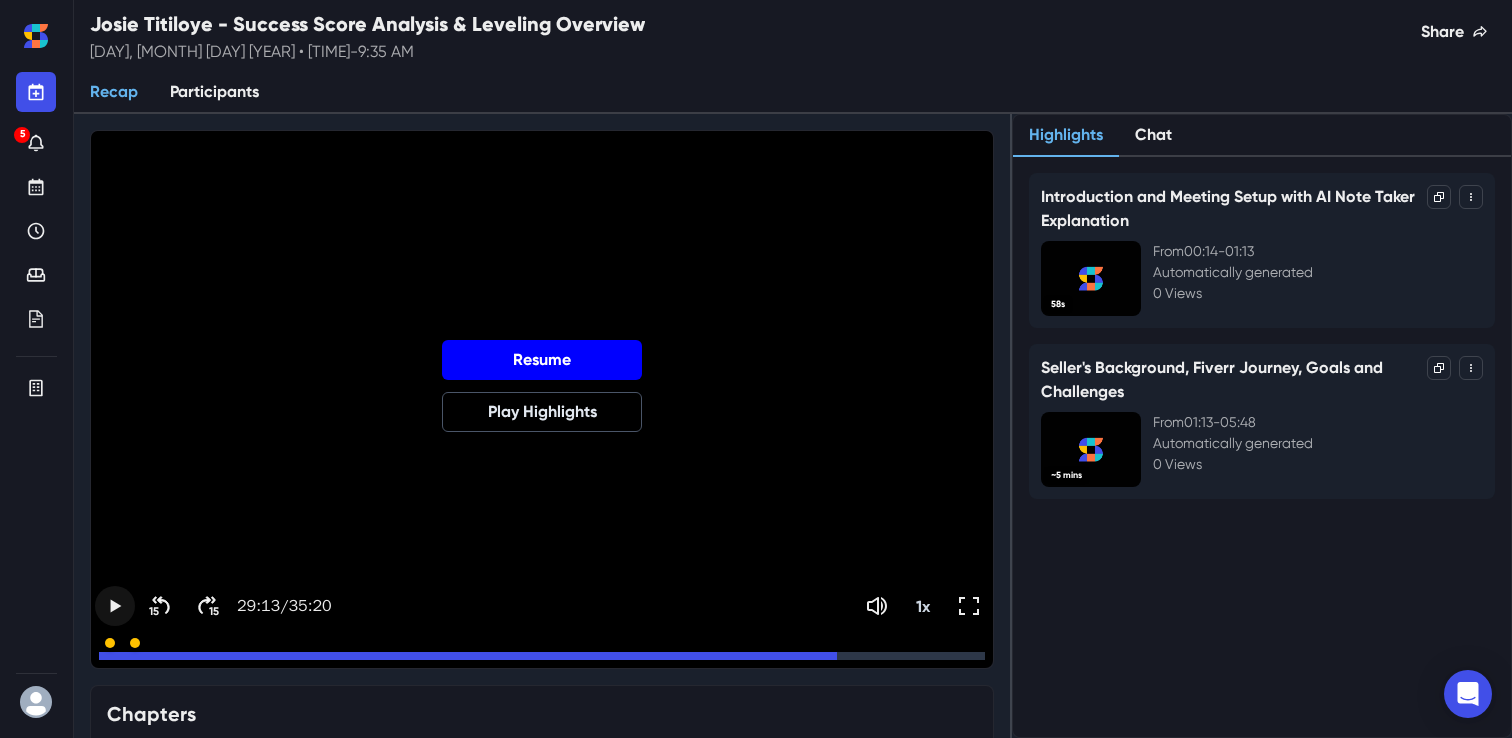 click on "Resume" at bounding box center (542, 360) 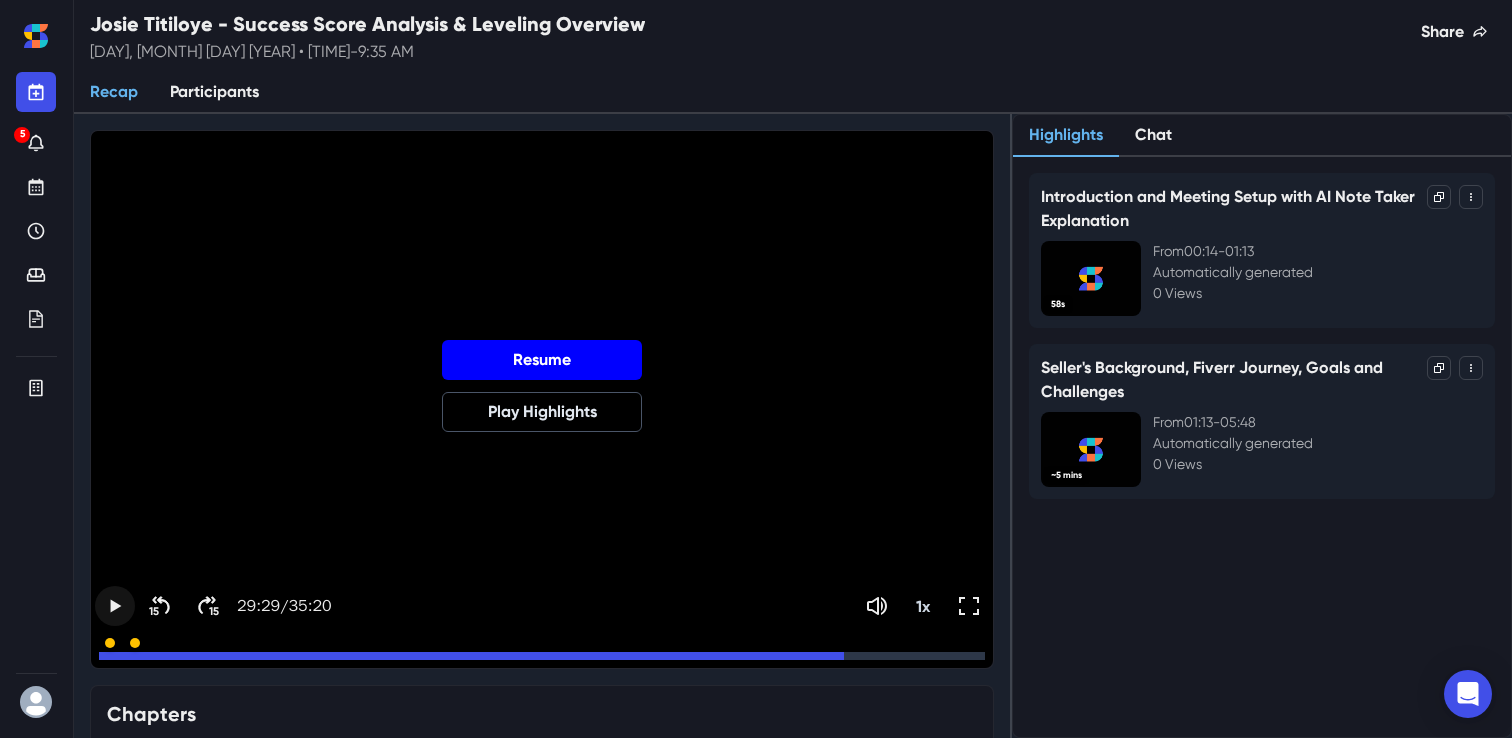 click on "Resume" at bounding box center [542, 360] 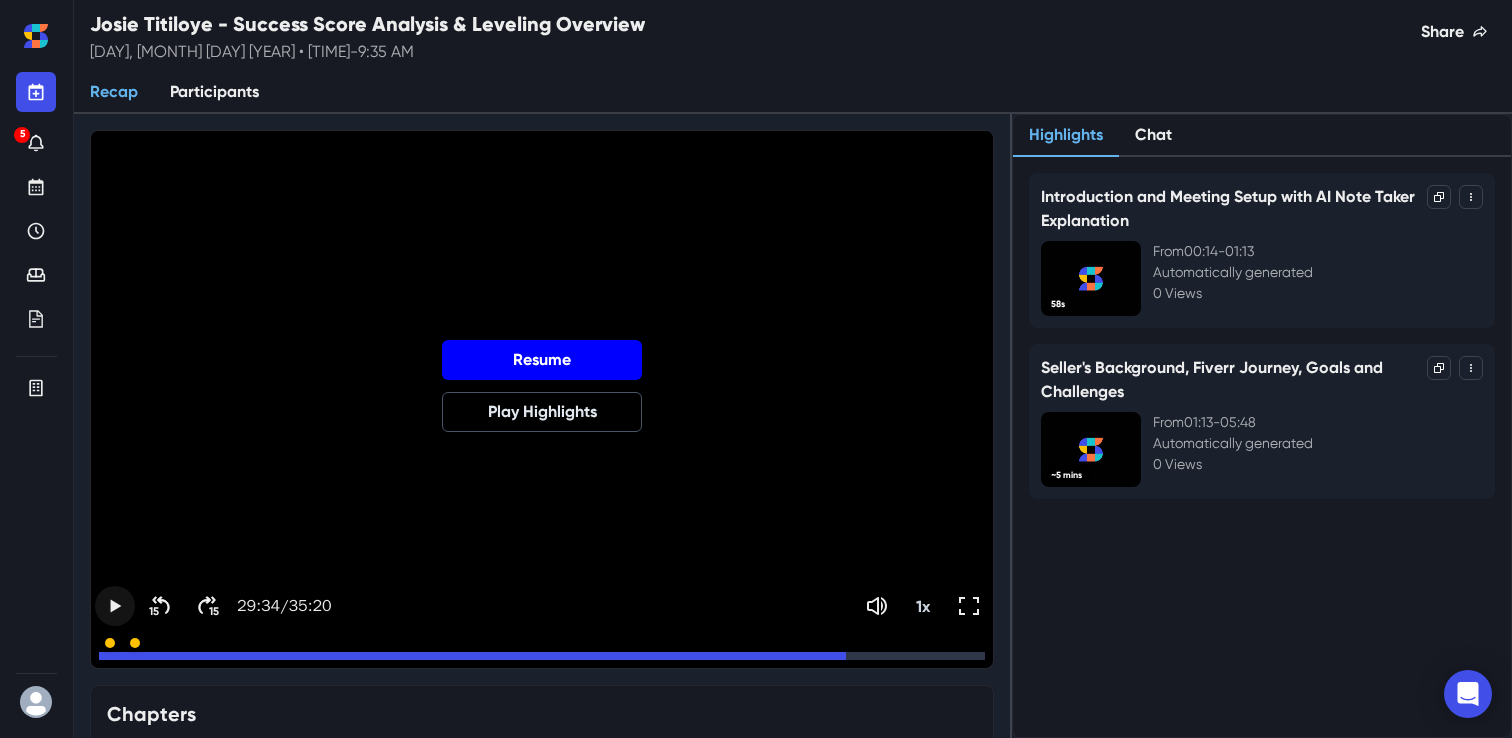 click on "Resume" at bounding box center [542, 360] 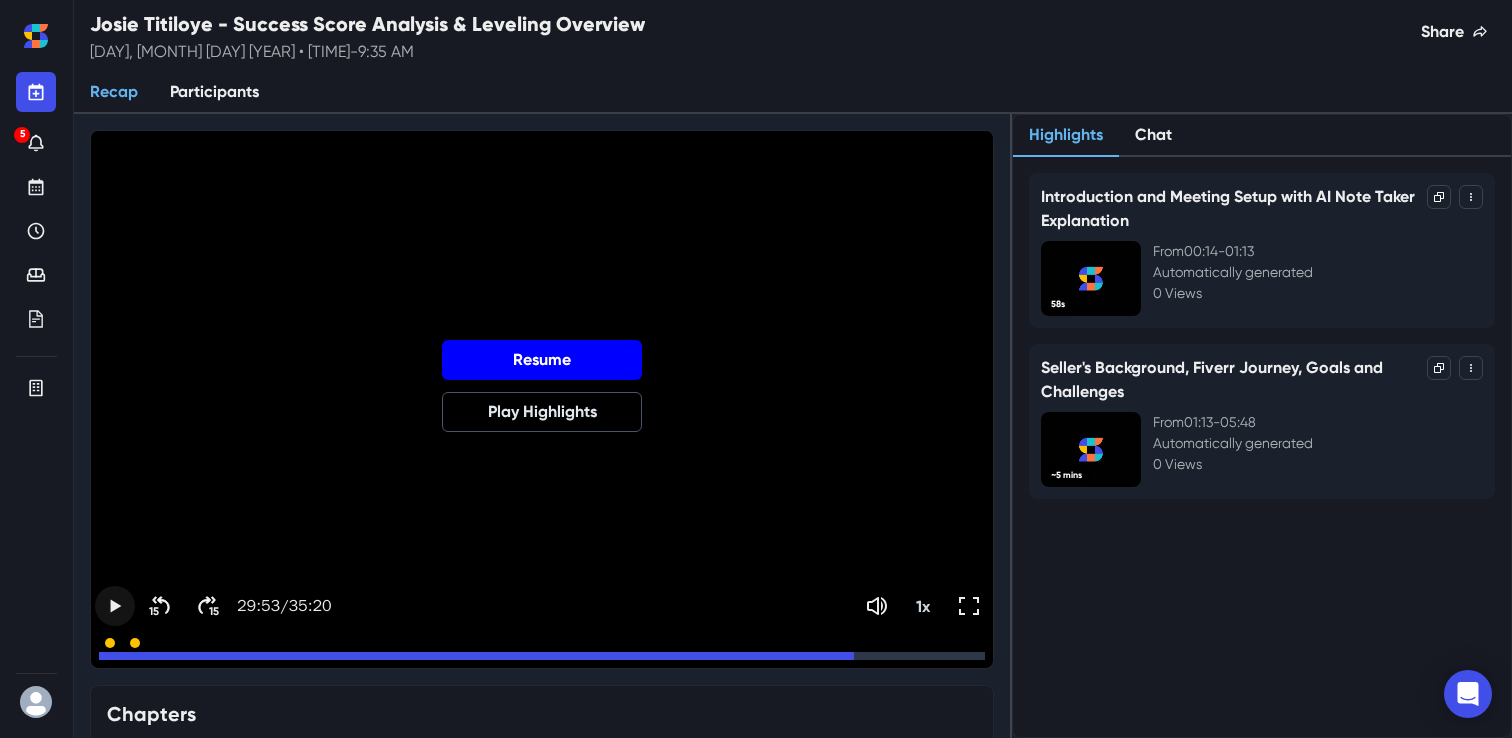 click on "Resume" at bounding box center [542, 360] 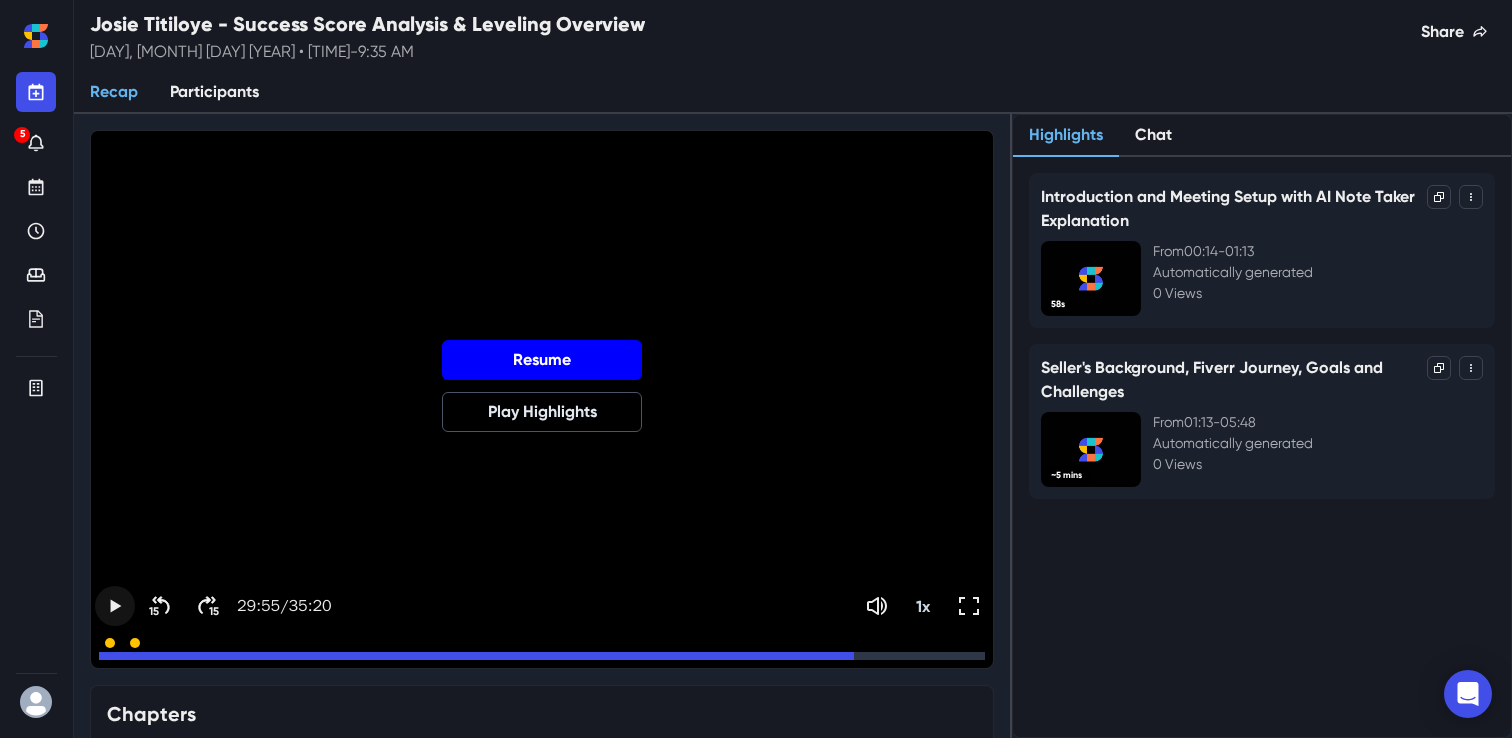 click on "Resume" at bounding box center [542, 360] 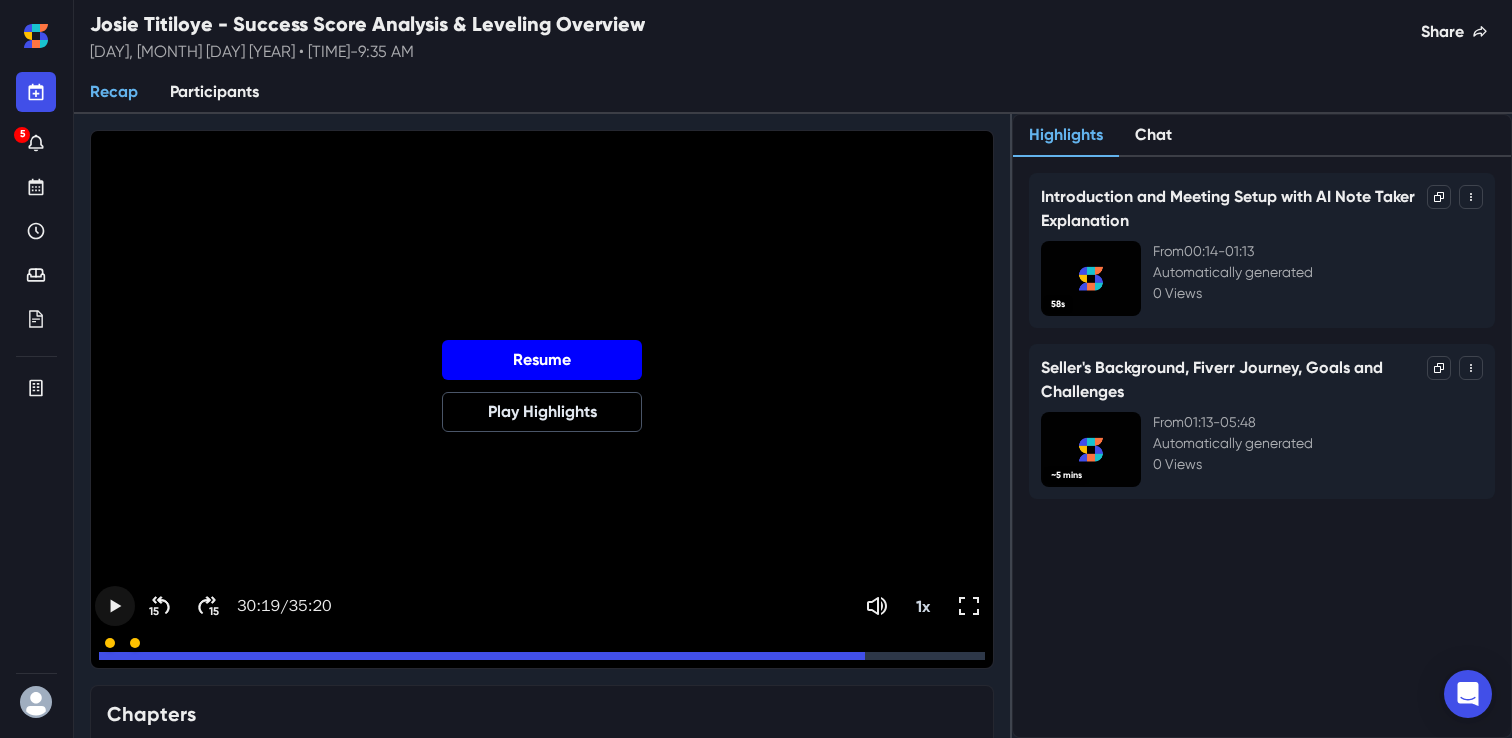 click on "Resume" at bounding box center (542, 360) 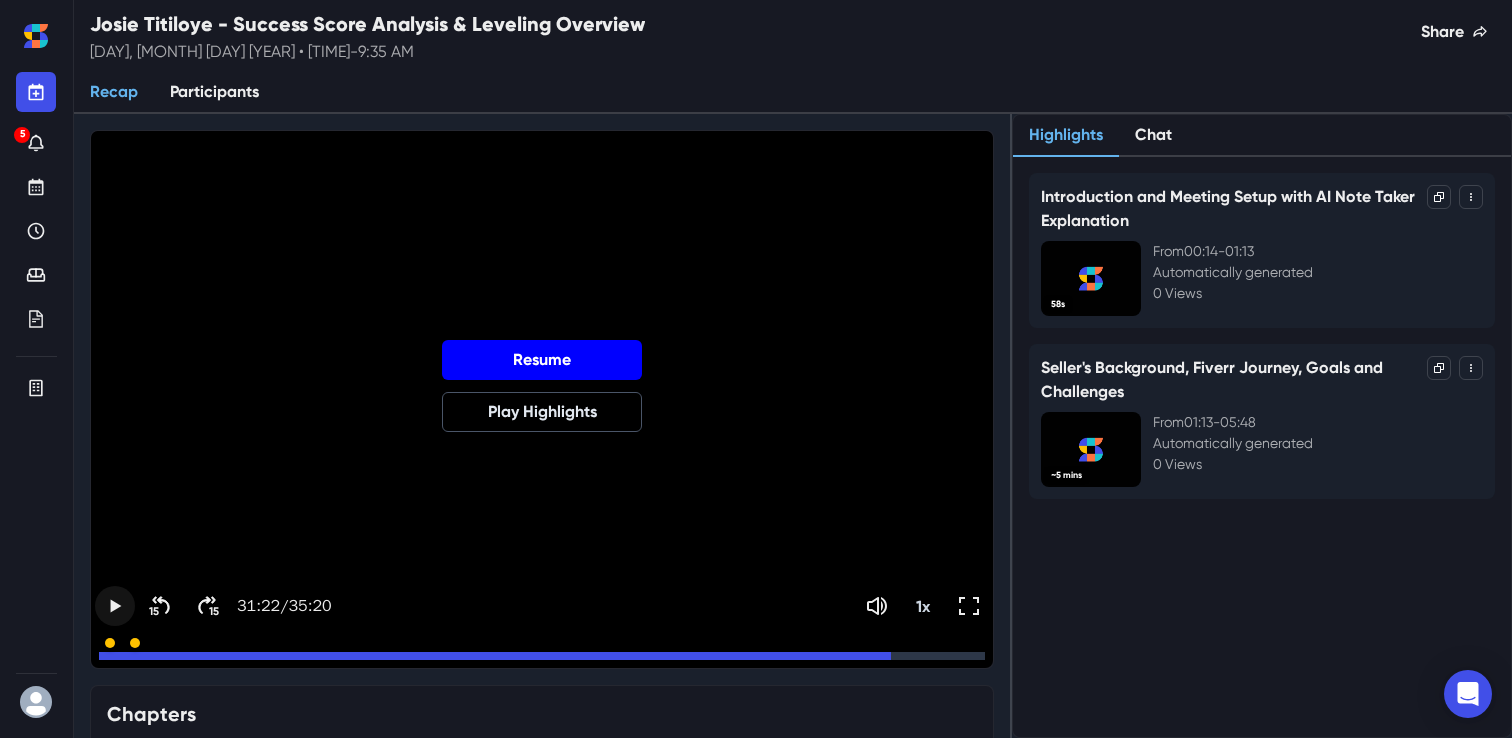 click on "Resume" at bounding box center (542, 360) 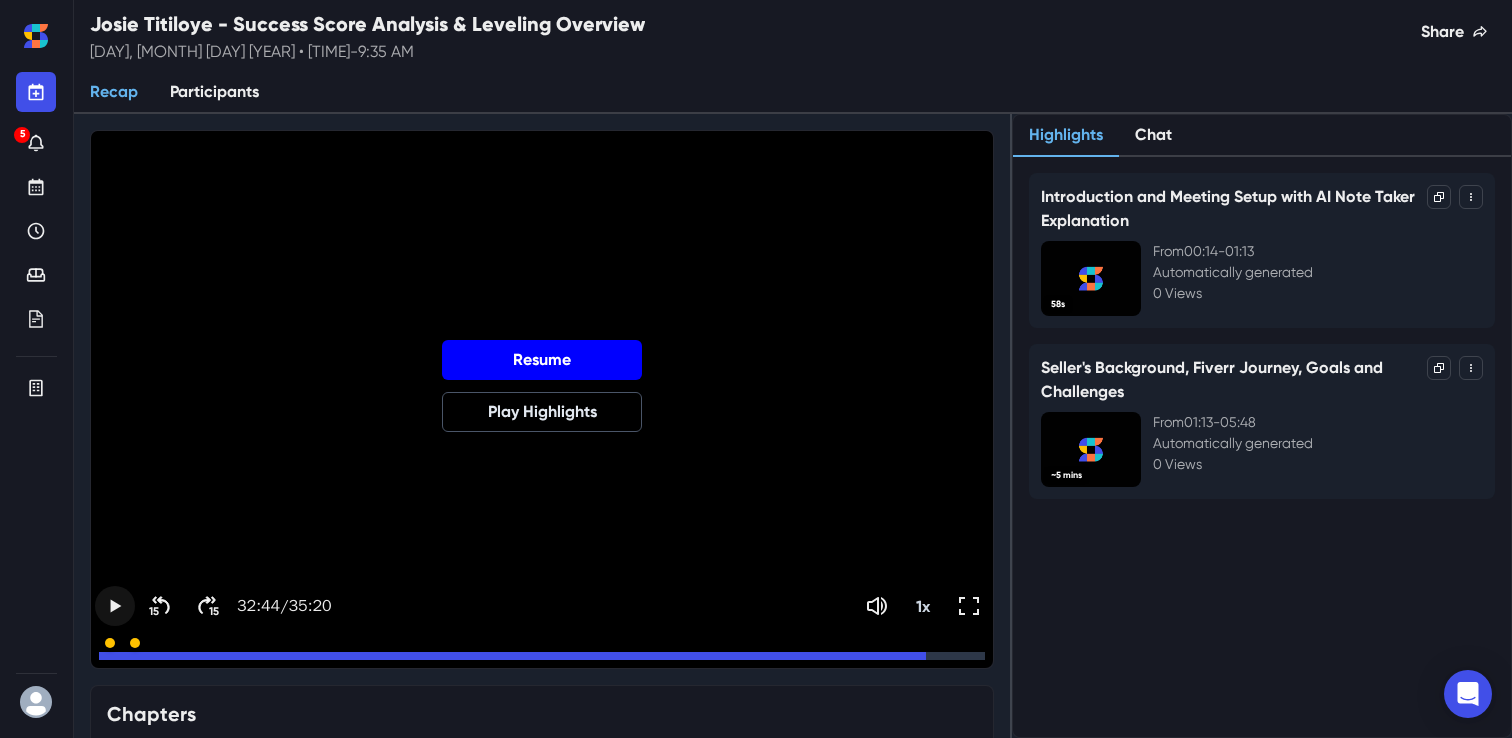 click on "Resume" at bounding box center (542, 360) 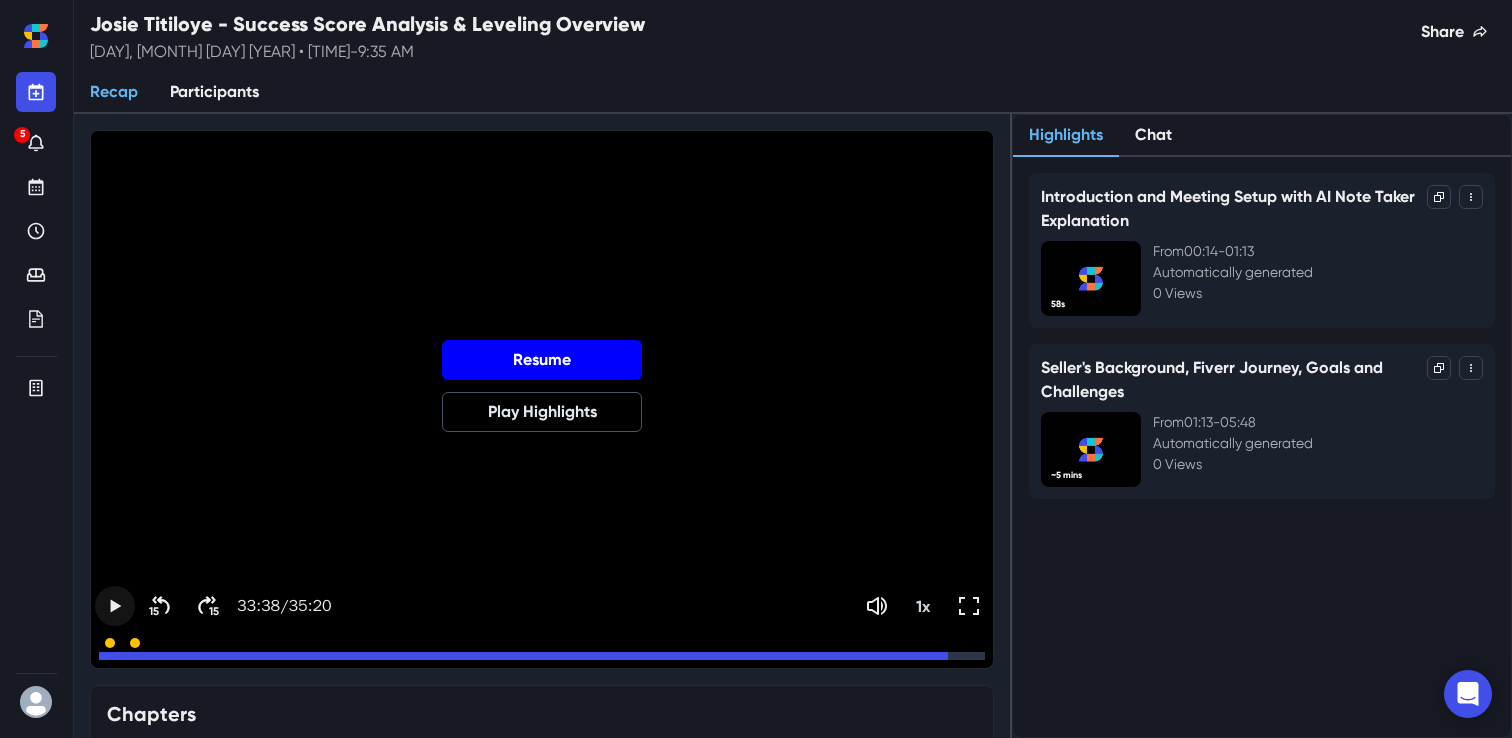 click on "Resume" at bounding box center (542, 360) 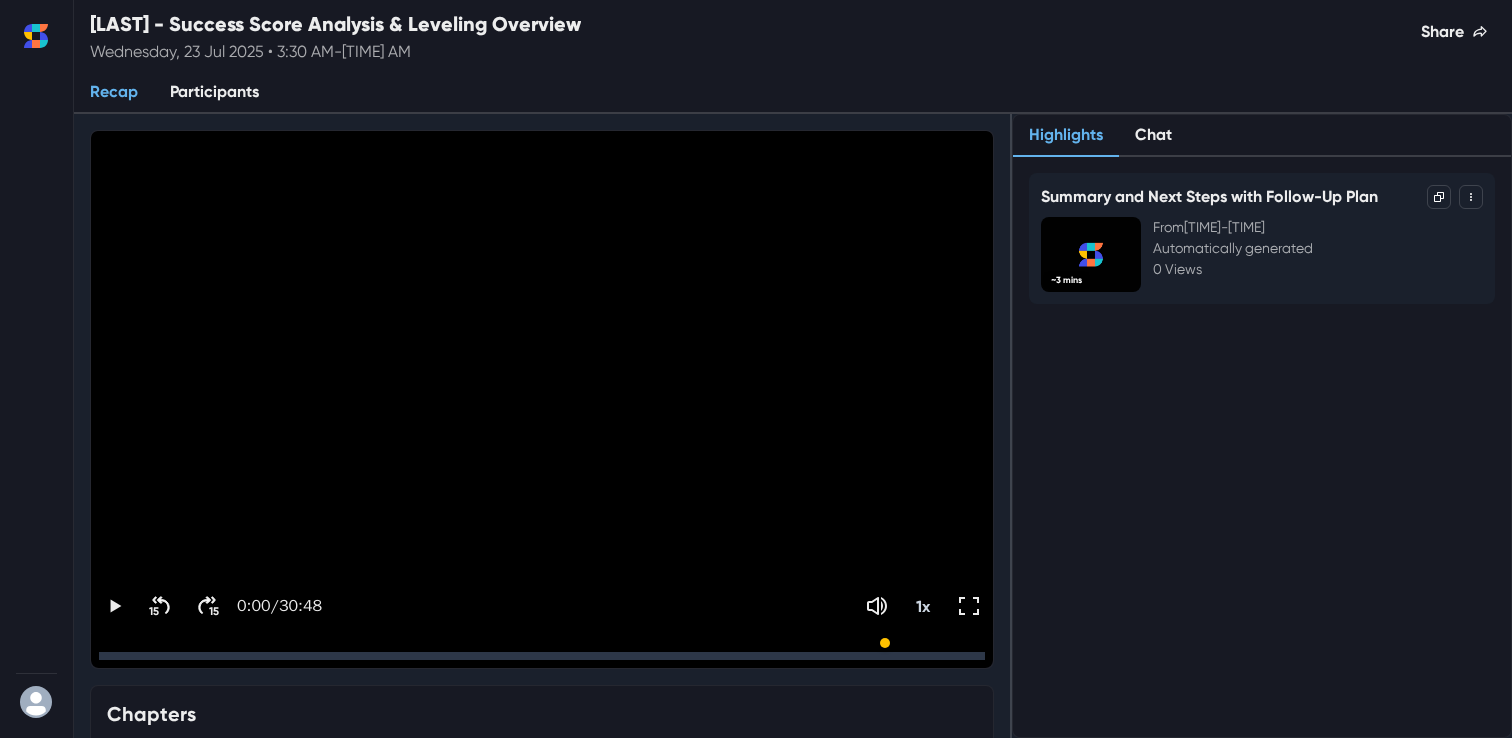 scroll, scrollTop: 0, scrollLeft: 0, axis: both 